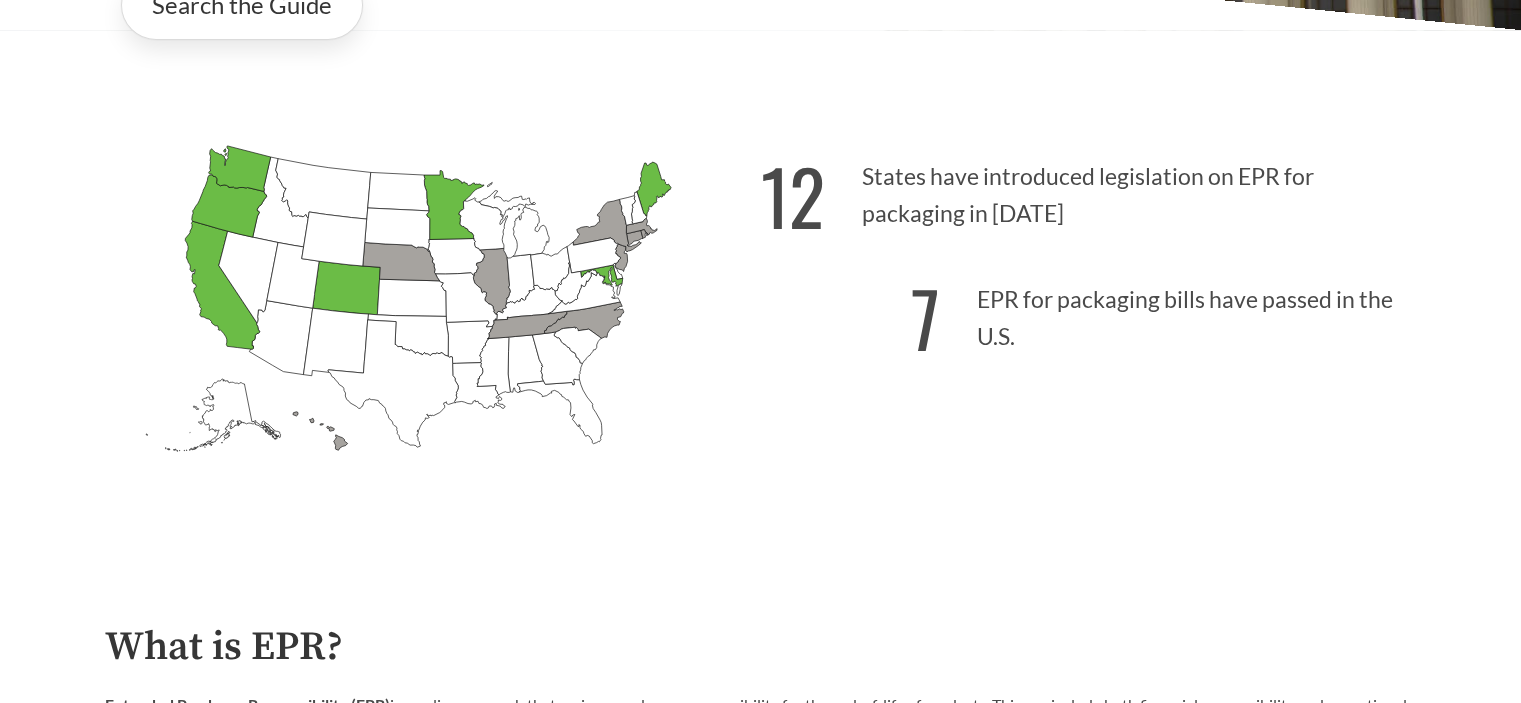 scroll, scrollTop: 542, scrollLeft: 0, axis: vertical 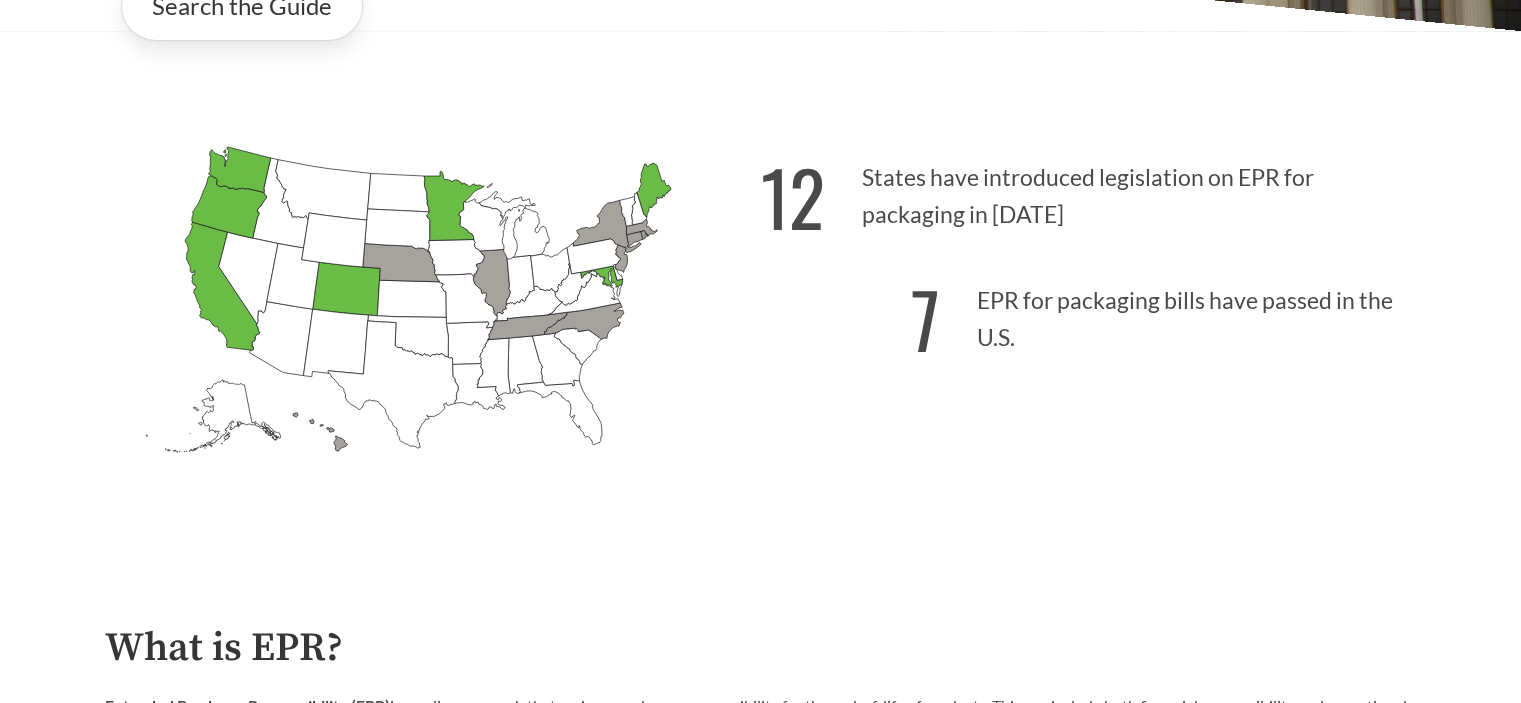 click on "[US_STATE]
Introduced:  [US_STATE]
Introduced:  [US_STATE]
Introduced:  [US_STATE]
Introduced:  [US_STATE]
Passed: 1 [US_STATE]
Passed: 1 [US_STATE]
Introduced: 1 [US_STATE]
Introduced:  [US_STATE]
Introduced:  [US_STATE]
Introduced:  [US_STATE]
Introduced:  [US_STATE]
Introduced: 1 [US_STATE]
Introduced:  [US_STATE]
Introduced: 2 [US_STATE]
Introduced:  [US_STATE]
Introduced:  [US_STATE]
Introduced:  [US_STATE]
Introduced:  [US_STATE]
Introduced:  [US_STATE]
Passed: 1 [US_STATE]
Passed: 1 [US_STATE]
Introduced: 2 [US_STATE]
Introduced:  [US_STATE]
Passed: 1 [US_STATE]
Introduced:  [US_STATE]
Introduced:  [US_STATE]
Introduced:  [US_STATE]
Introduced: 1 [US_STATE]
Introduced:  [US_STATE]
Introduced:  [US_STATE]
Introduced: 1 [US_STATE]
Introduced:  [US_STATE]
Introduced: 3 [US_STATE]
Introduced: 1 [US_STATE]
Introduced:  [US_STATE]
Introduced:  [US_STATE]
Introduced:  [US_STATE]
Passed: 1 [US_STATE]
Introduced:  [US_STATE]
Introduced: 4 [US_STATE]
Introduced:  [US_STATE]
Introduced:  [US_STATE]
Introduced: 2" 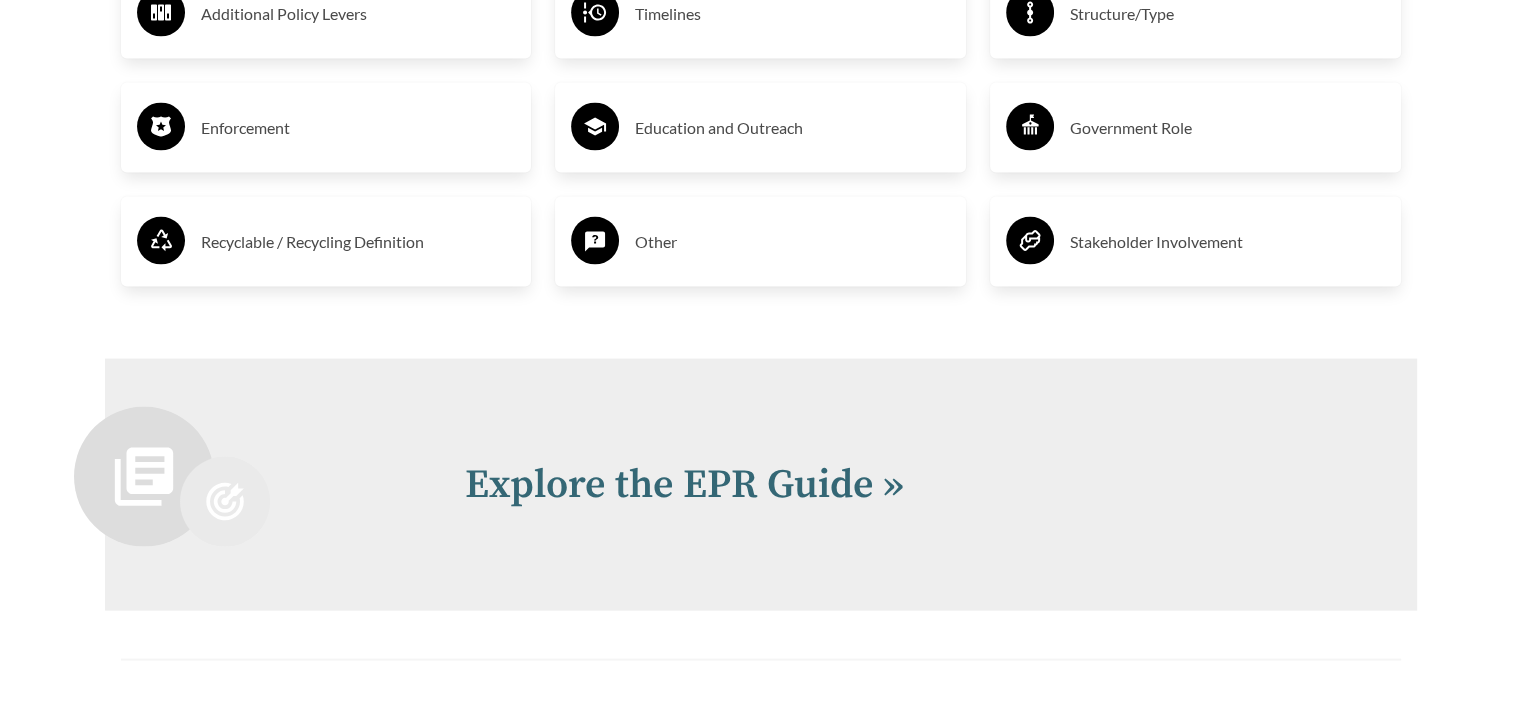 scroll, scrollTop: 4028, scrollLeft: 0, axis: vertical 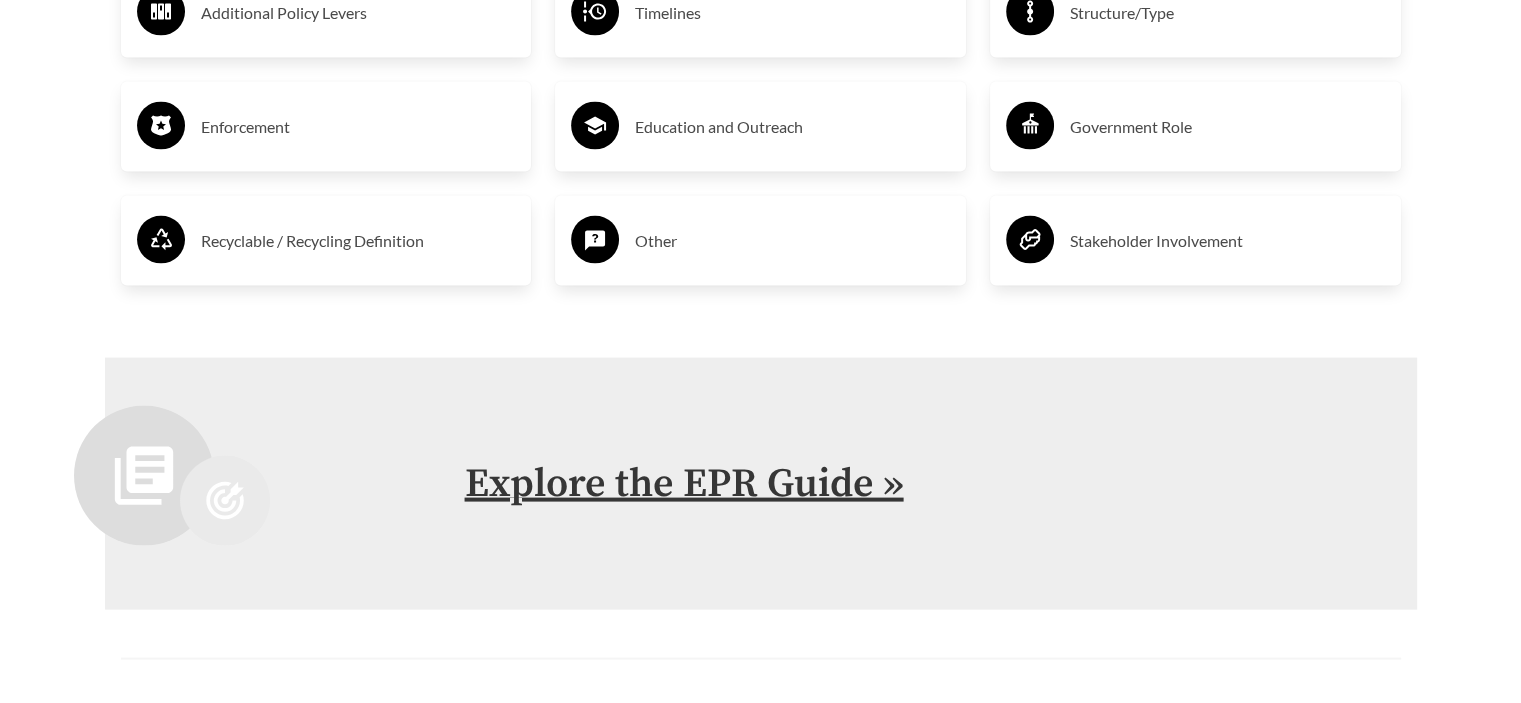 click on "Explore the EPR Guide »" at bounding box center [684, 484] 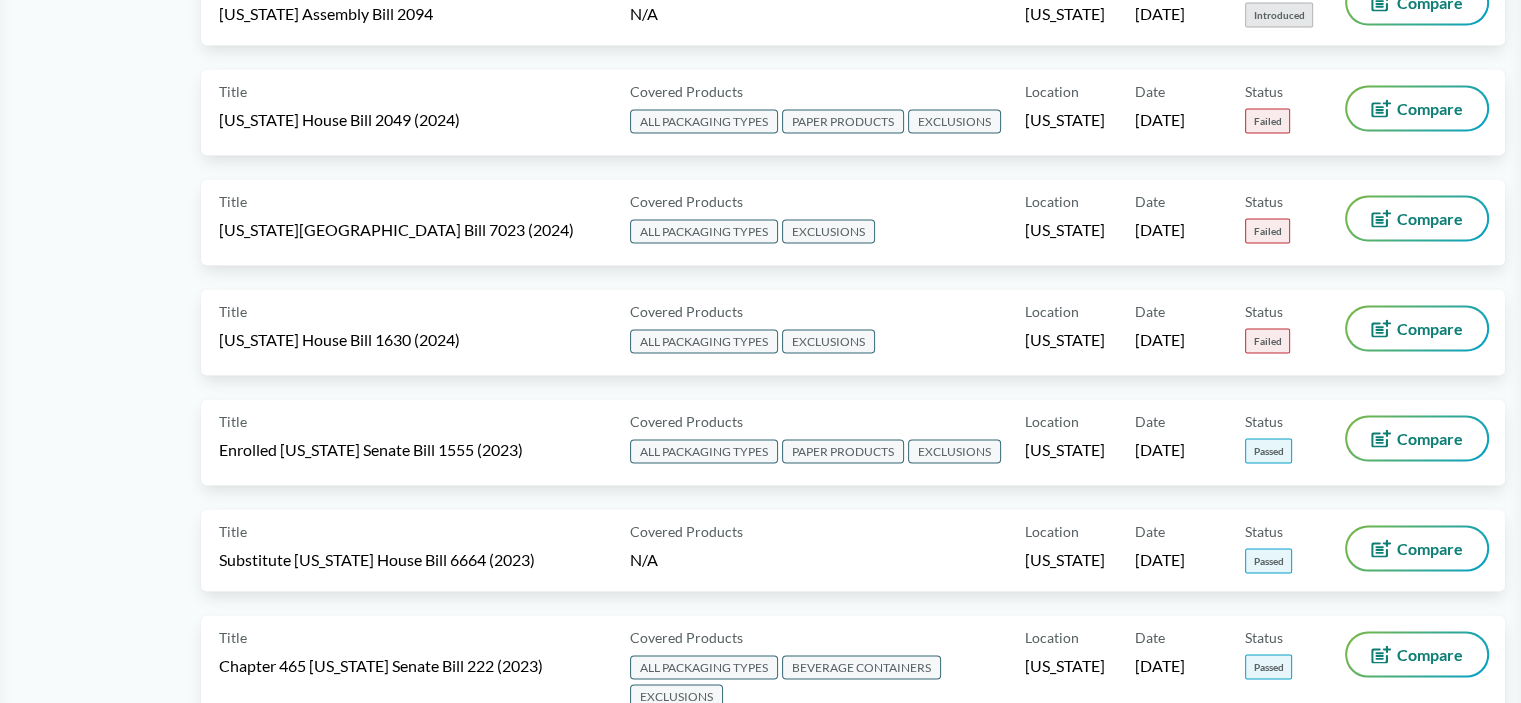 scroll, scrollTop: 0, scrollLeft: 0, axis: both 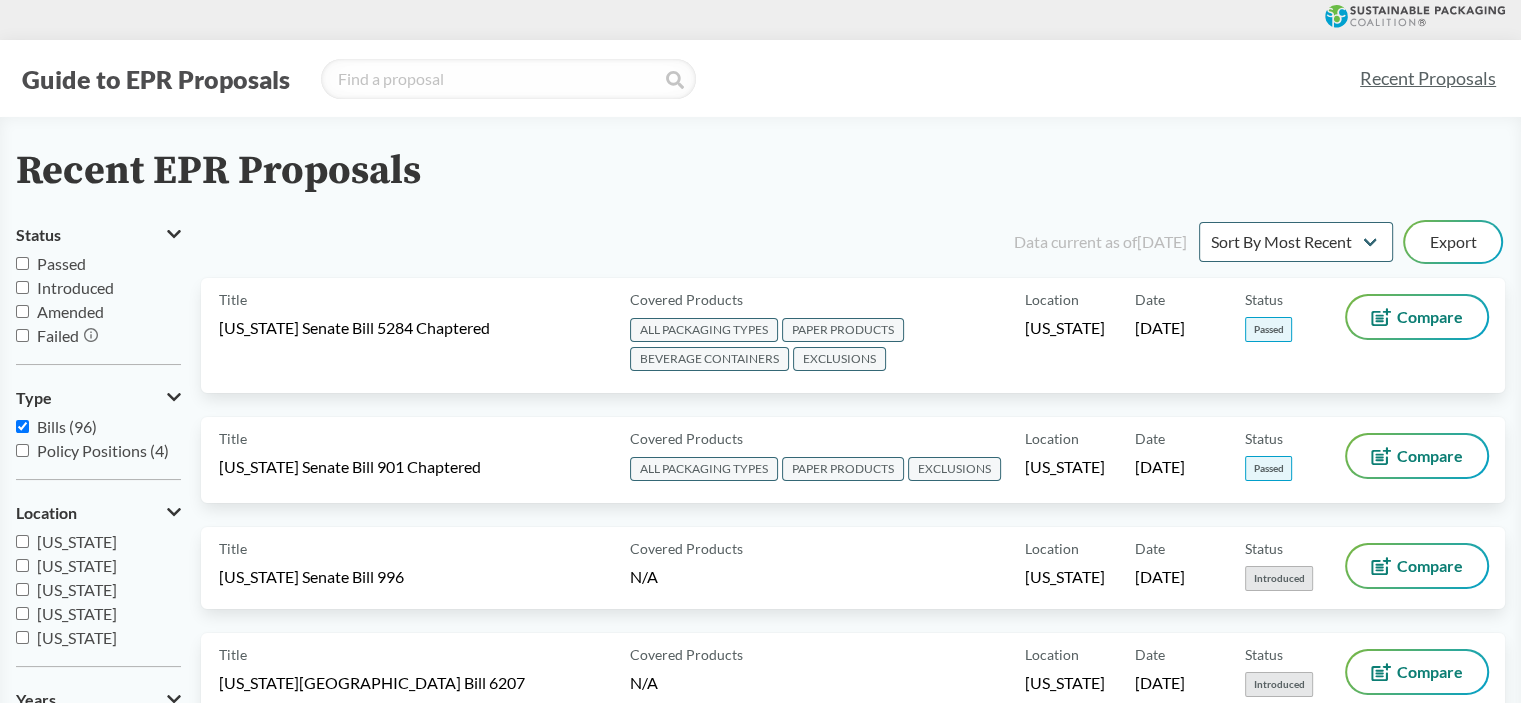 click on "Passed" at bounding box center [22, 263] 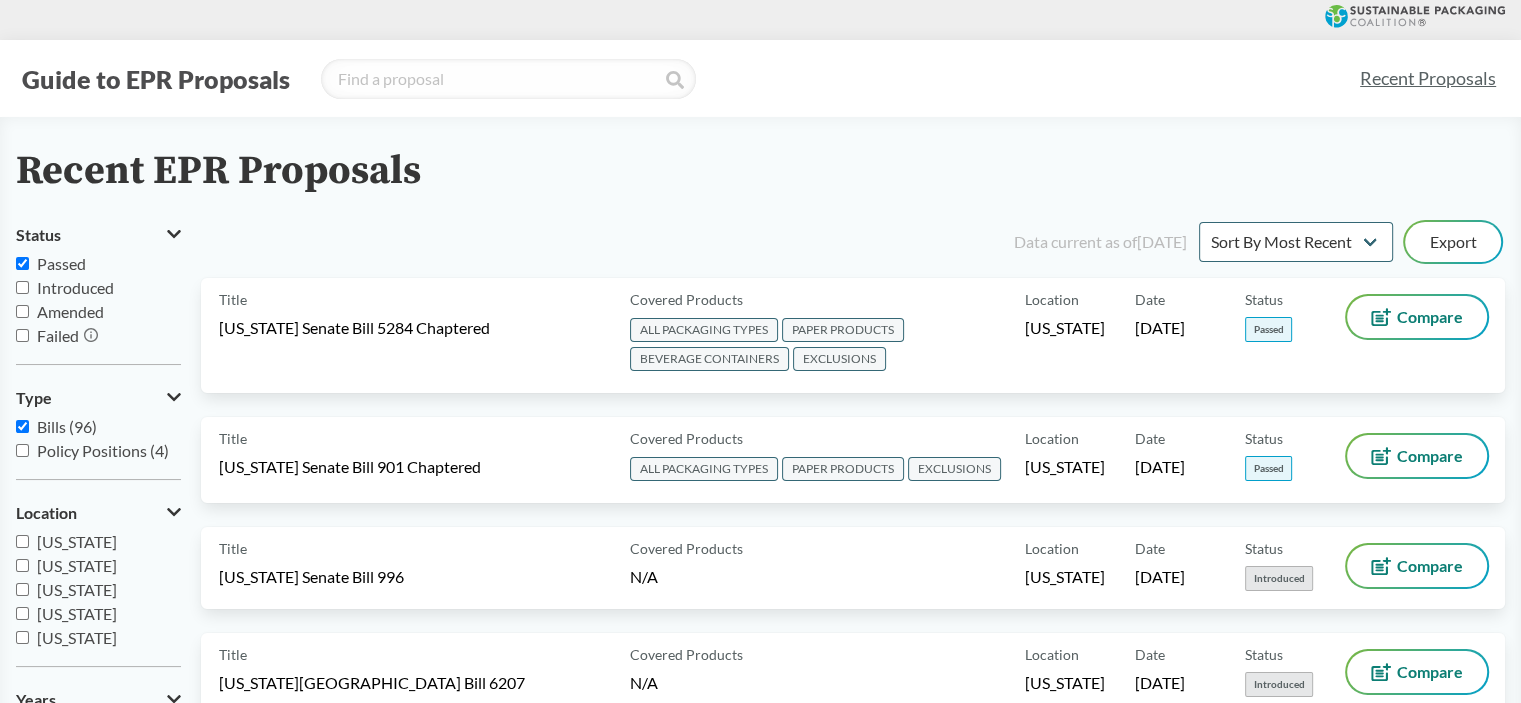 checkbox on "true" 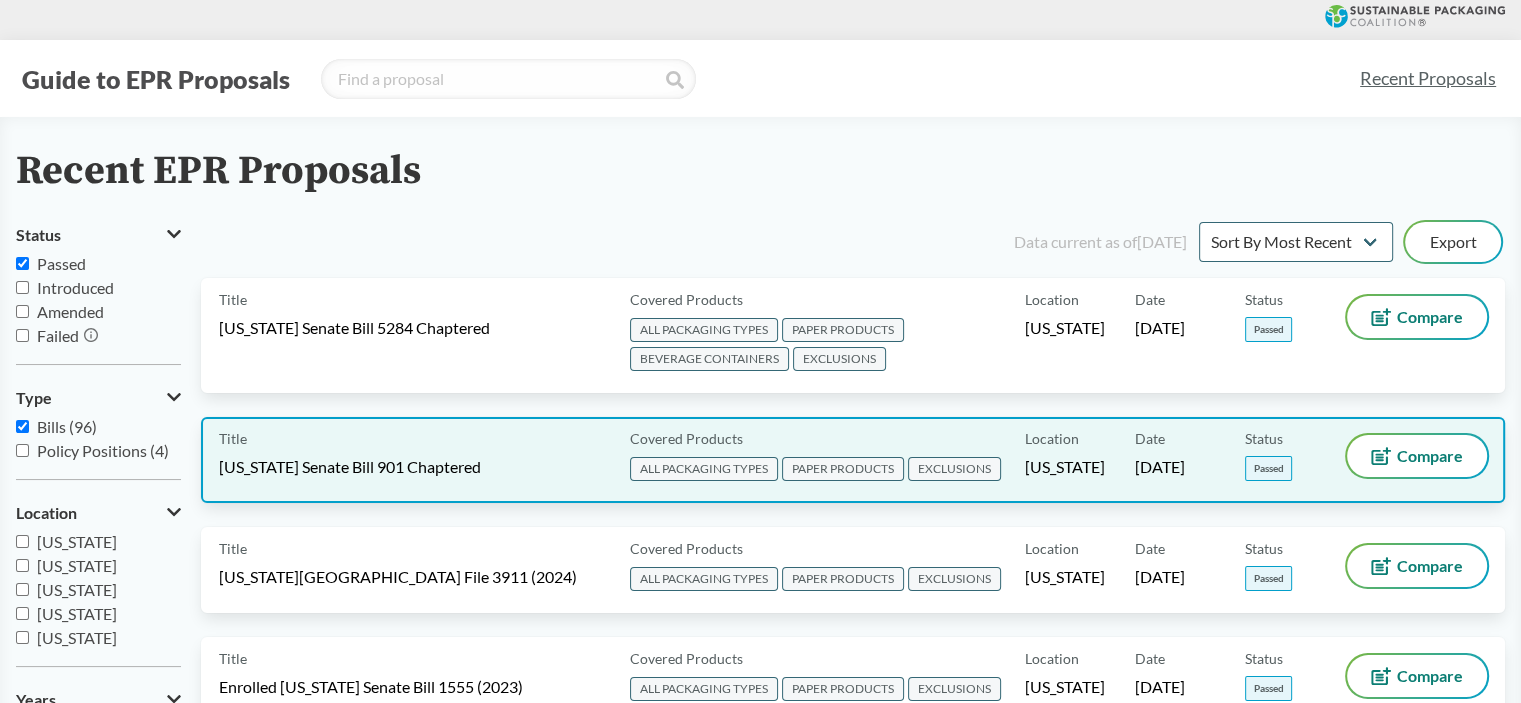 click on "Title [US_STATE] Senate Bill 901 Chaptered Covered Products ALL PACKAGING TYPES PAPER PRODUCTS EXCLUSIONS Location [US_STATE] Date [DATE] Status Passed Compare" at bounding box center [853, 460] 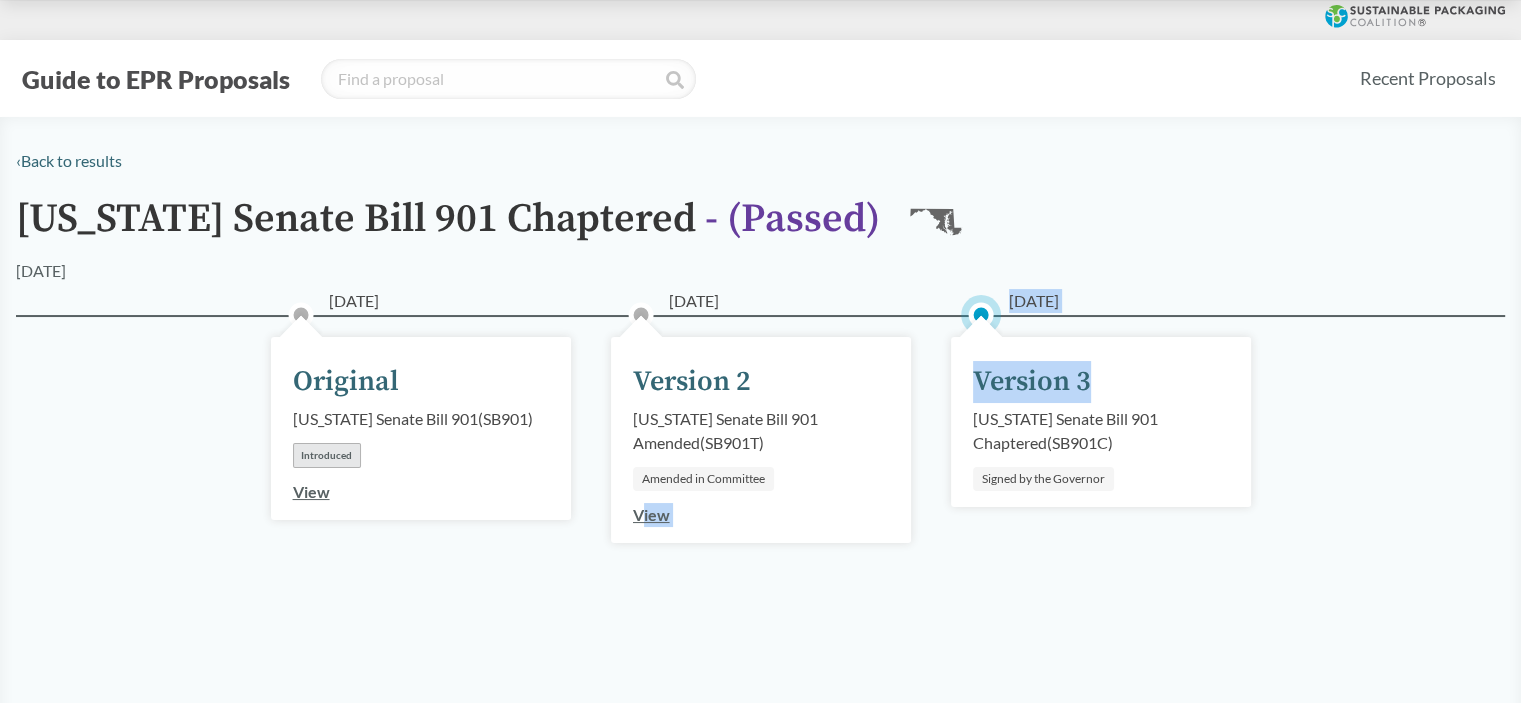 drag, startPoint x: 1124, startPoint y: 345, endPoint x: 642, endPoint y: 518, distance: 512.10645 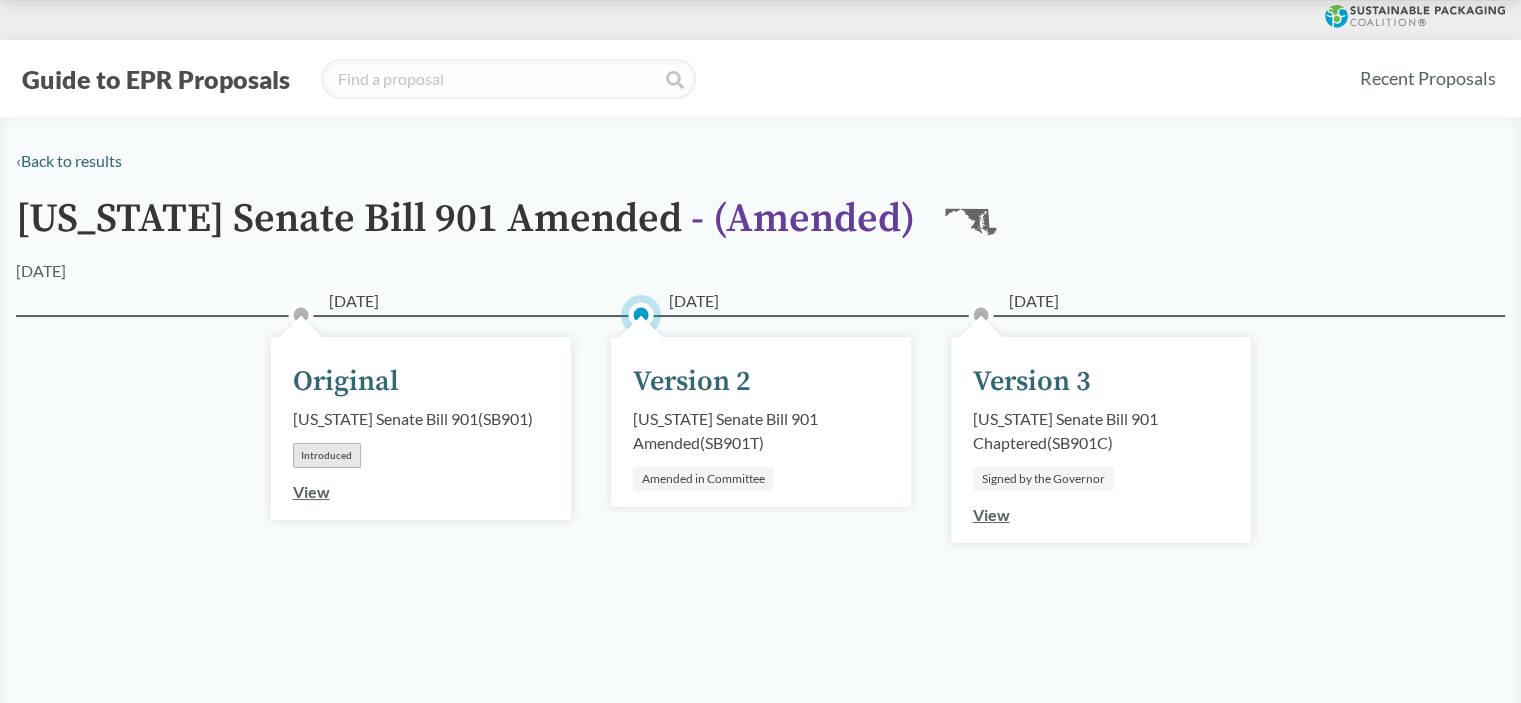 click on "Version 2" at bounding box center [692, 382] 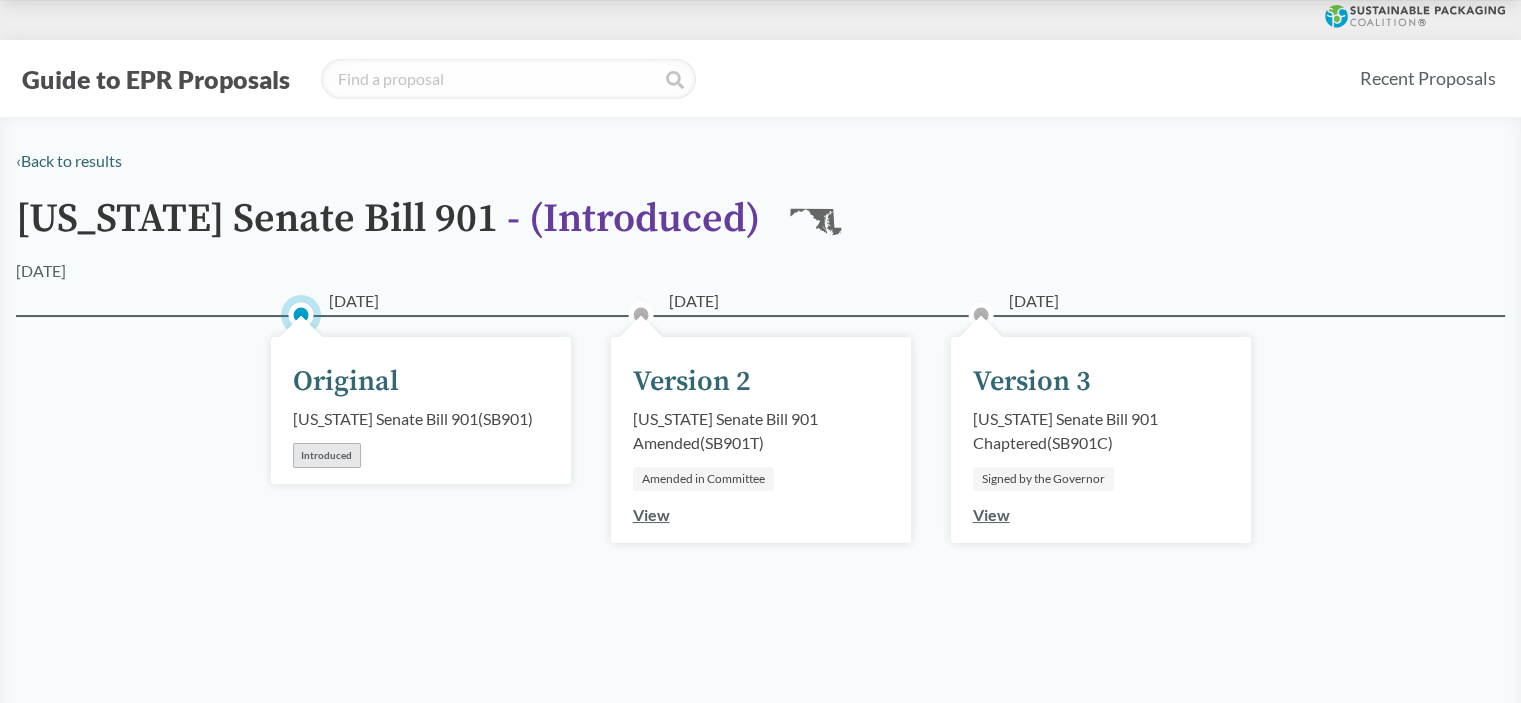 click on "View" at bounding box center [991, 514] 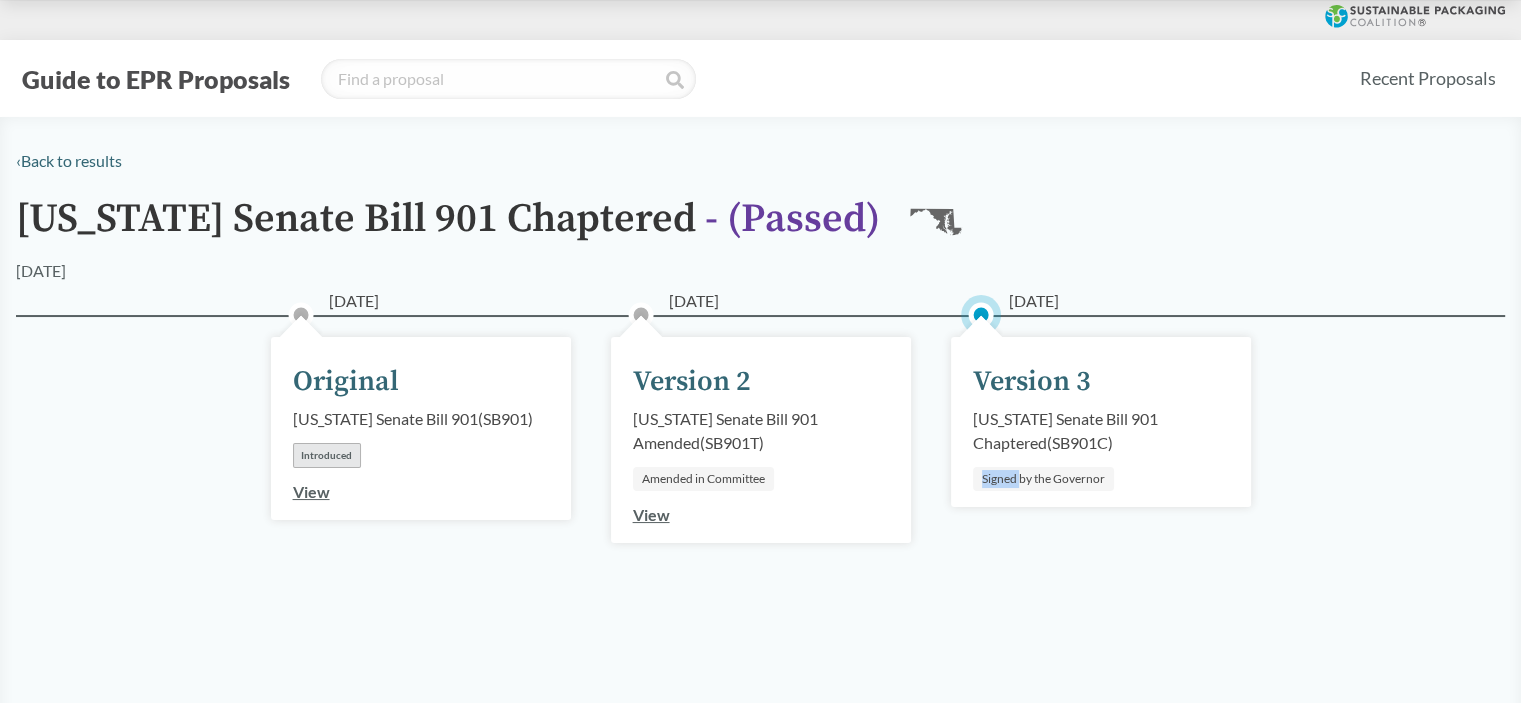 click on "[DATE] Version 3 [US_STATE] Senate Bill 901 Chaptered  ( SB901C ) Signed by the Governor" at bounding box center [1101, 488] 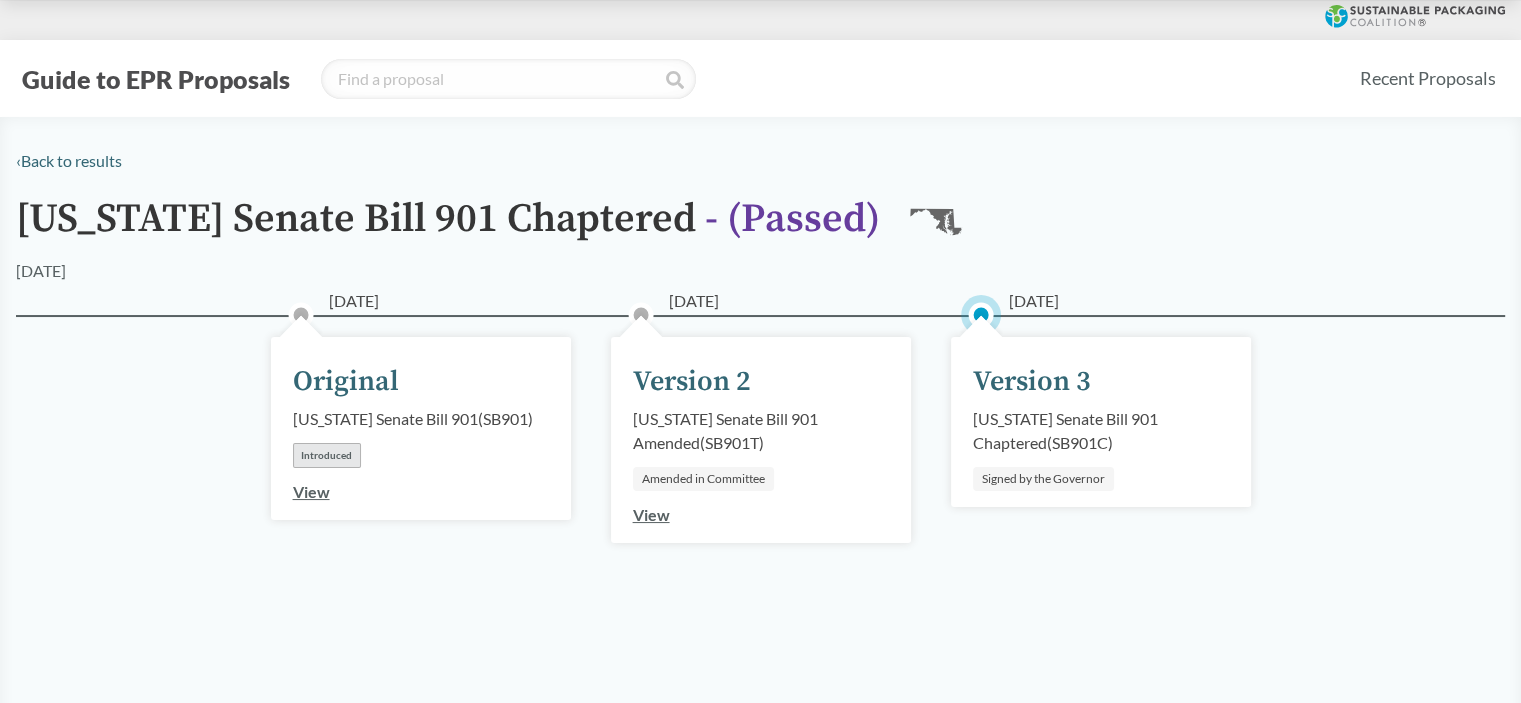click on "Version 3" at bounding box center (1032, 382) 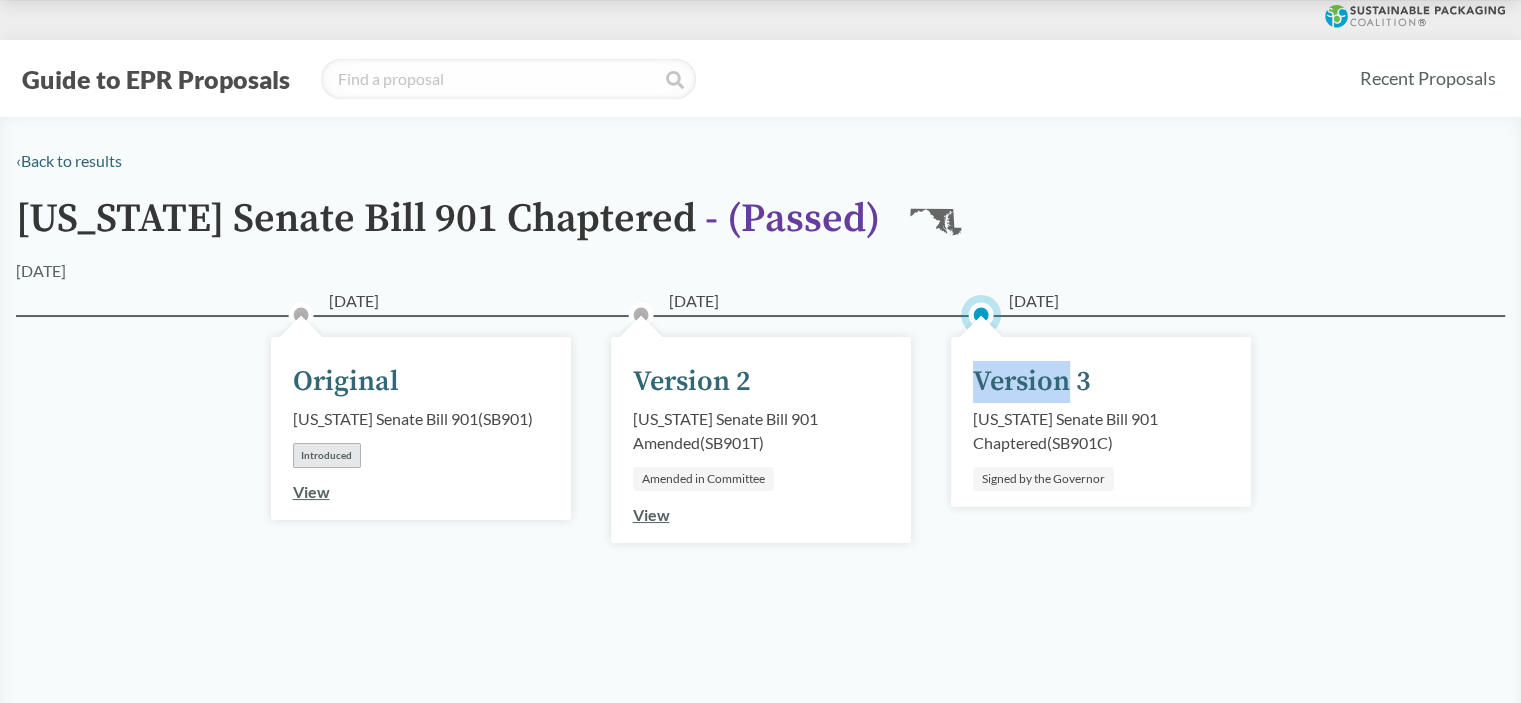 click on "Version 3" at bounding box center (1032, 382) 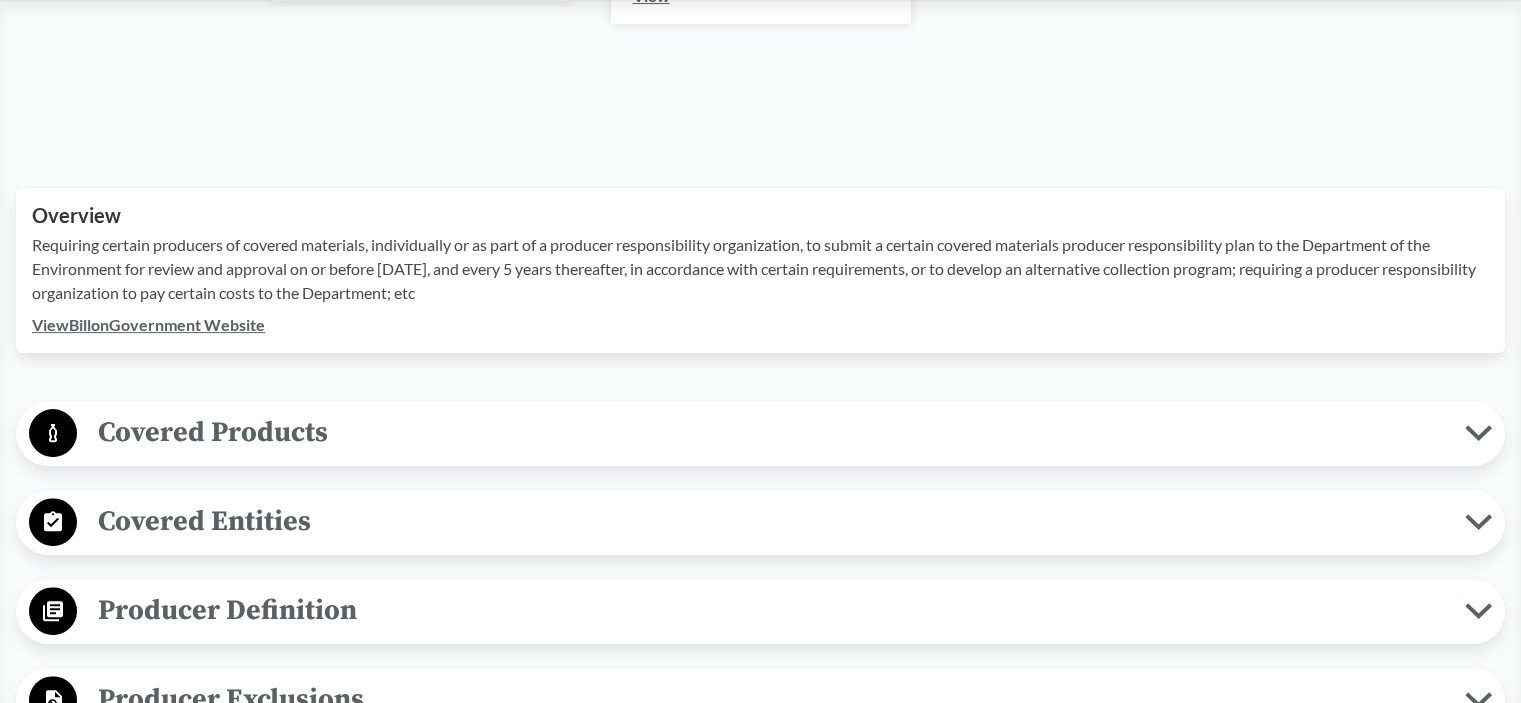 scroll, scrollTop: 647, scrollLeft: 0, axis: vertical 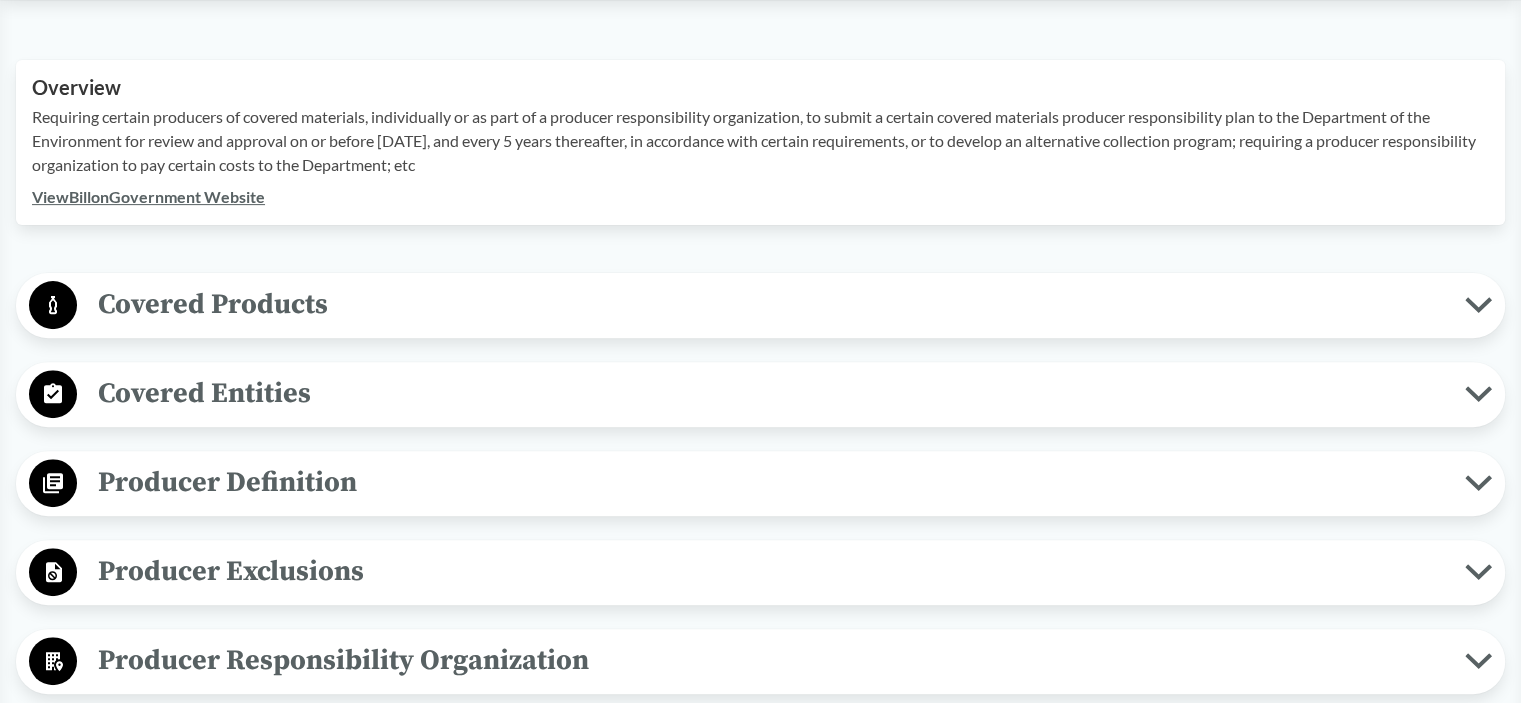 click on "Covered Products" at bounding box center (771, 304) 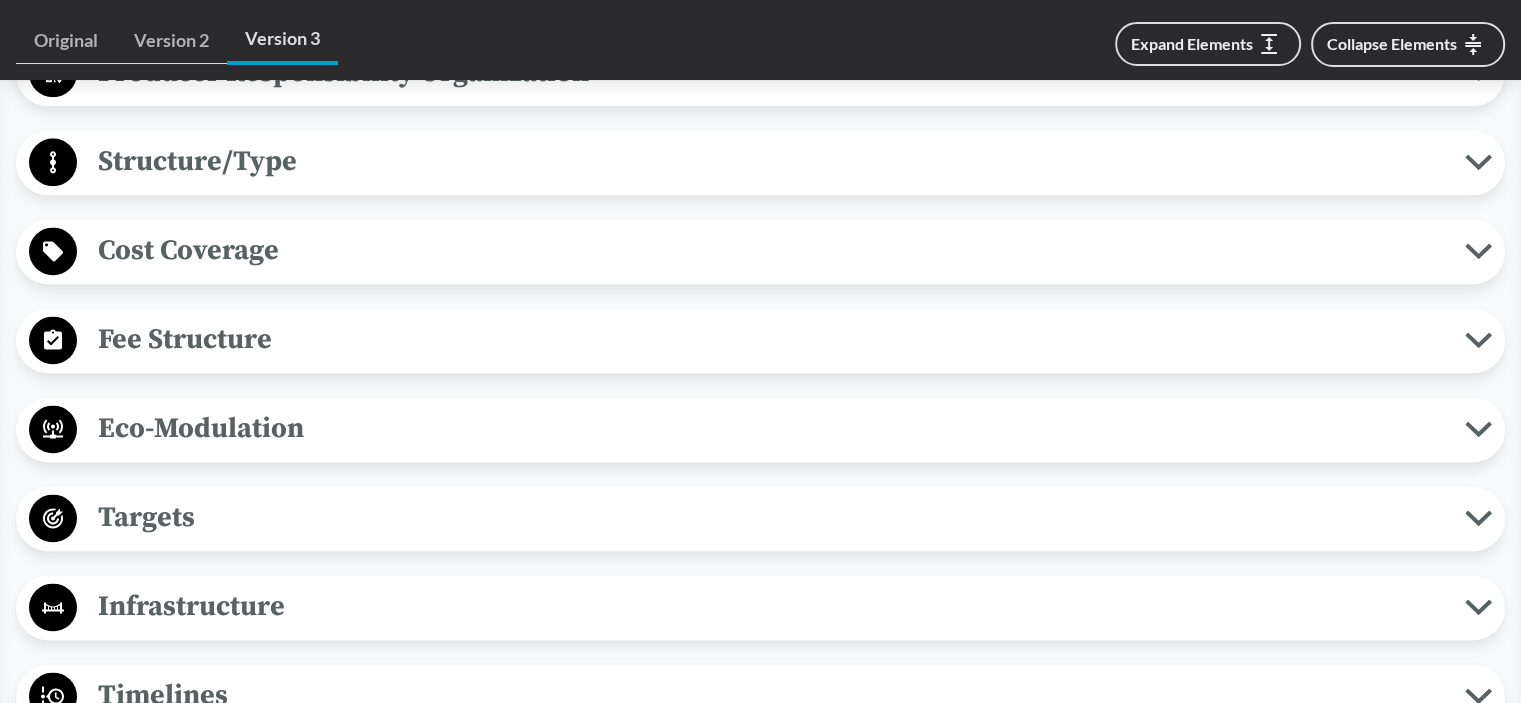 scroll, scrollTop: 2612, scrollLeft: 0, axis: vertical 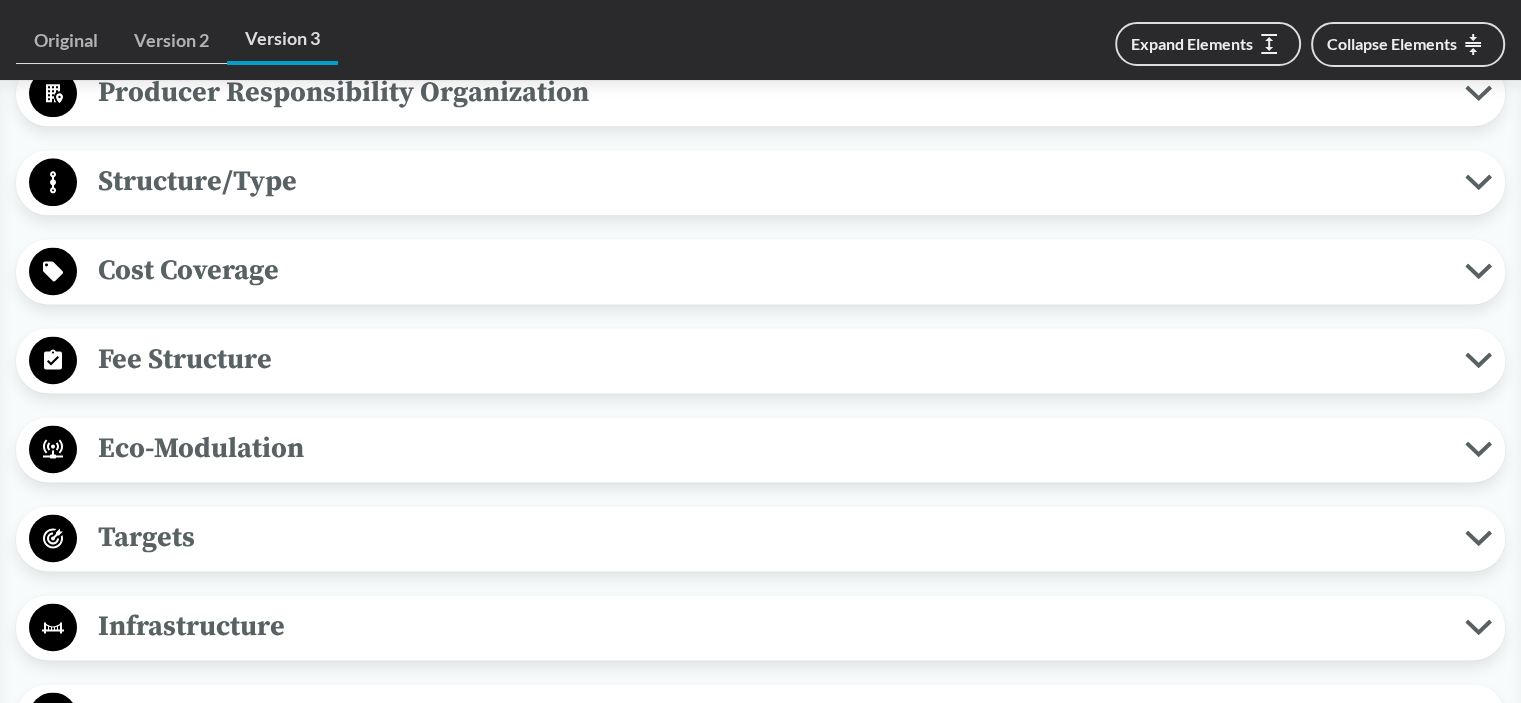 click on "Covered Products All Packaging Types Covered material type means a singular and specific type of  covered material, such as paper, plastic, metal, or glass, that:
(1) can be categorized based on distinguishing chemical or  physical properties, including properties that allow the material type to be aggregated into a discrete commodity category for purposes of  reuse, recycling, or composting; and
(2) is based on similar uses in the form of a product or  package.
Packaging materials means a material, a substance, or an object that is used to protect, contain, transport,  serve, or facilitate the delivery of a product that is sold or supplied  with the product to the consumer for personal, noncommercial use and that is sold, offered for sale, imported, or distributed in the state.
Packaging includes:
Primary, secondary, and tertiary packaging intended for the consumer market; Service packaging designed and intended to be filled at the point of sale, including:
Carry–out bags
Bulk goods bags" at bounding box center (760, -160) 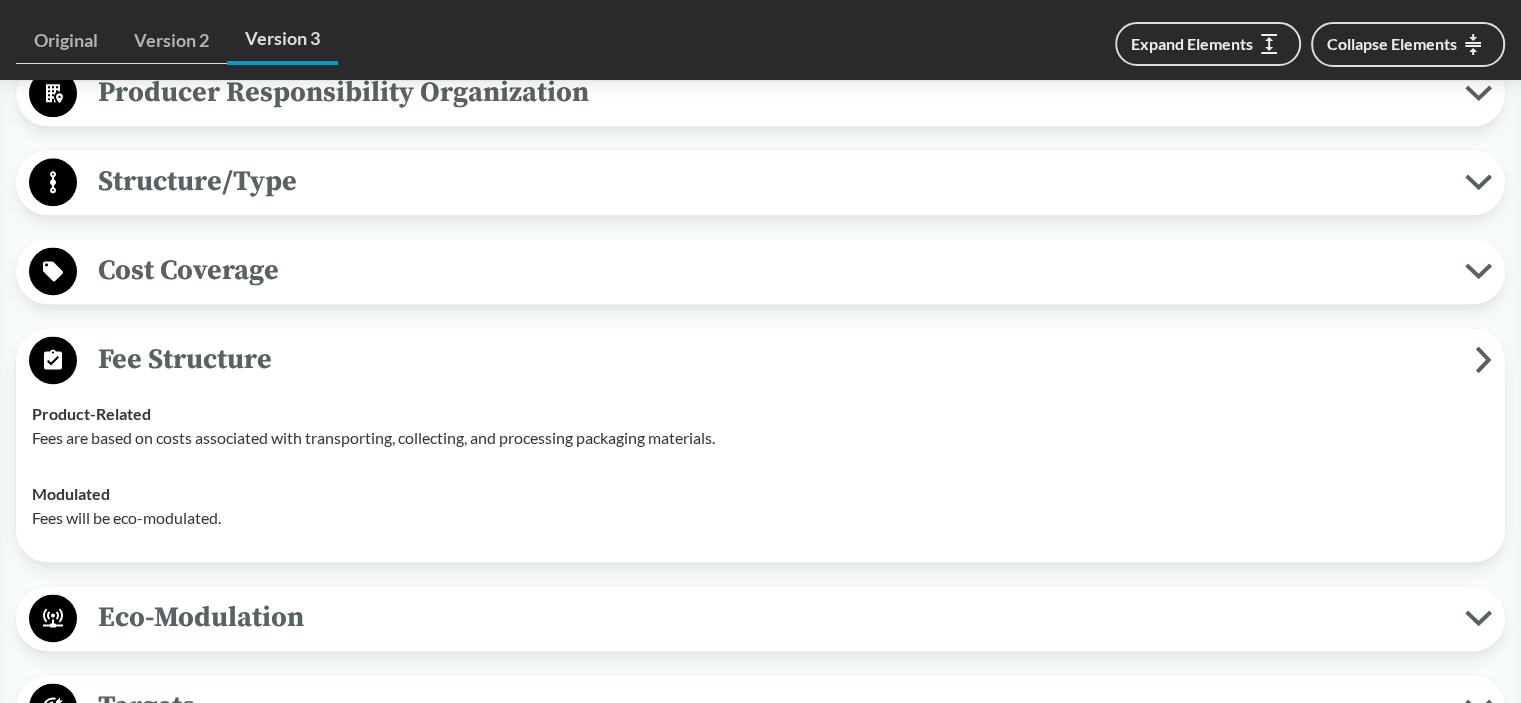 click on "Fee Structure" at bounding box center (776, 359) 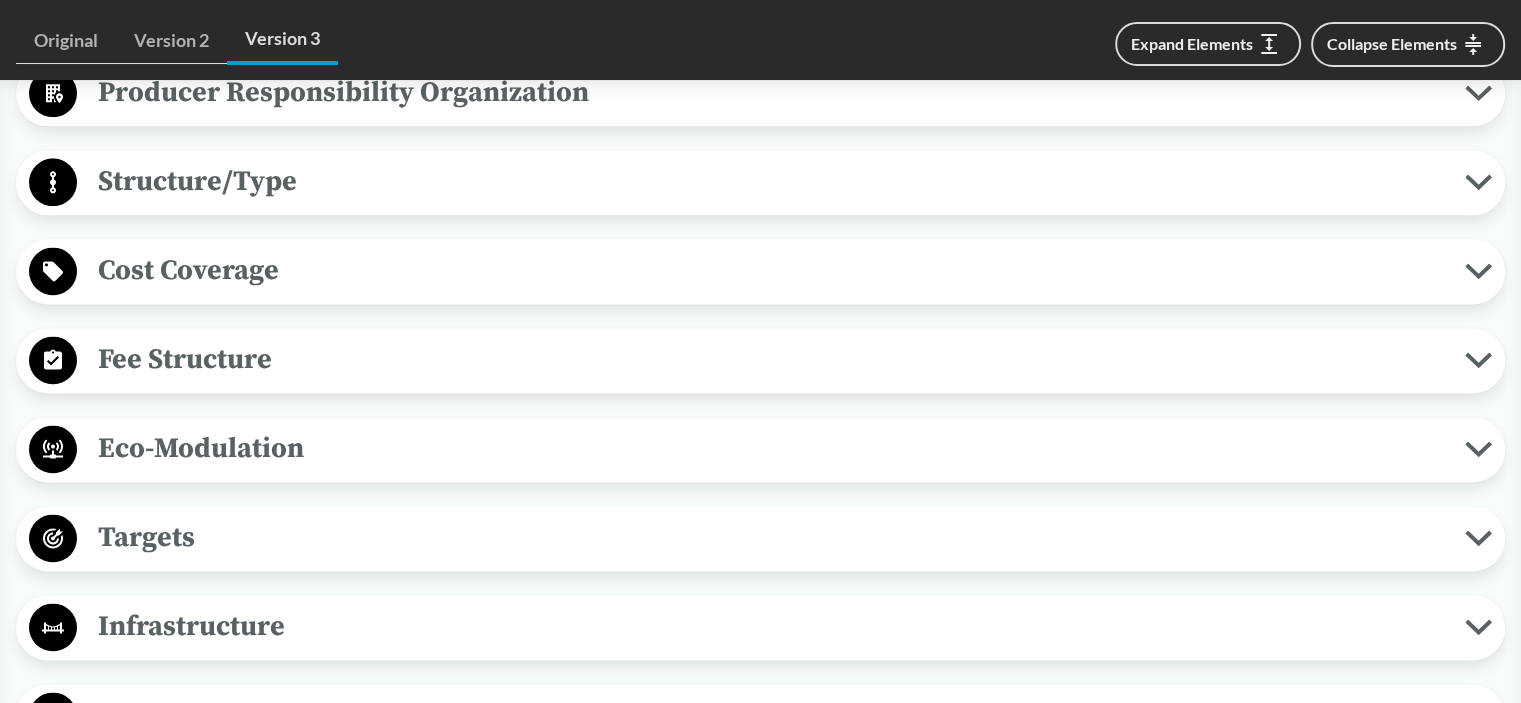 click on "Structure/Type" at bounding box center (771, 181) 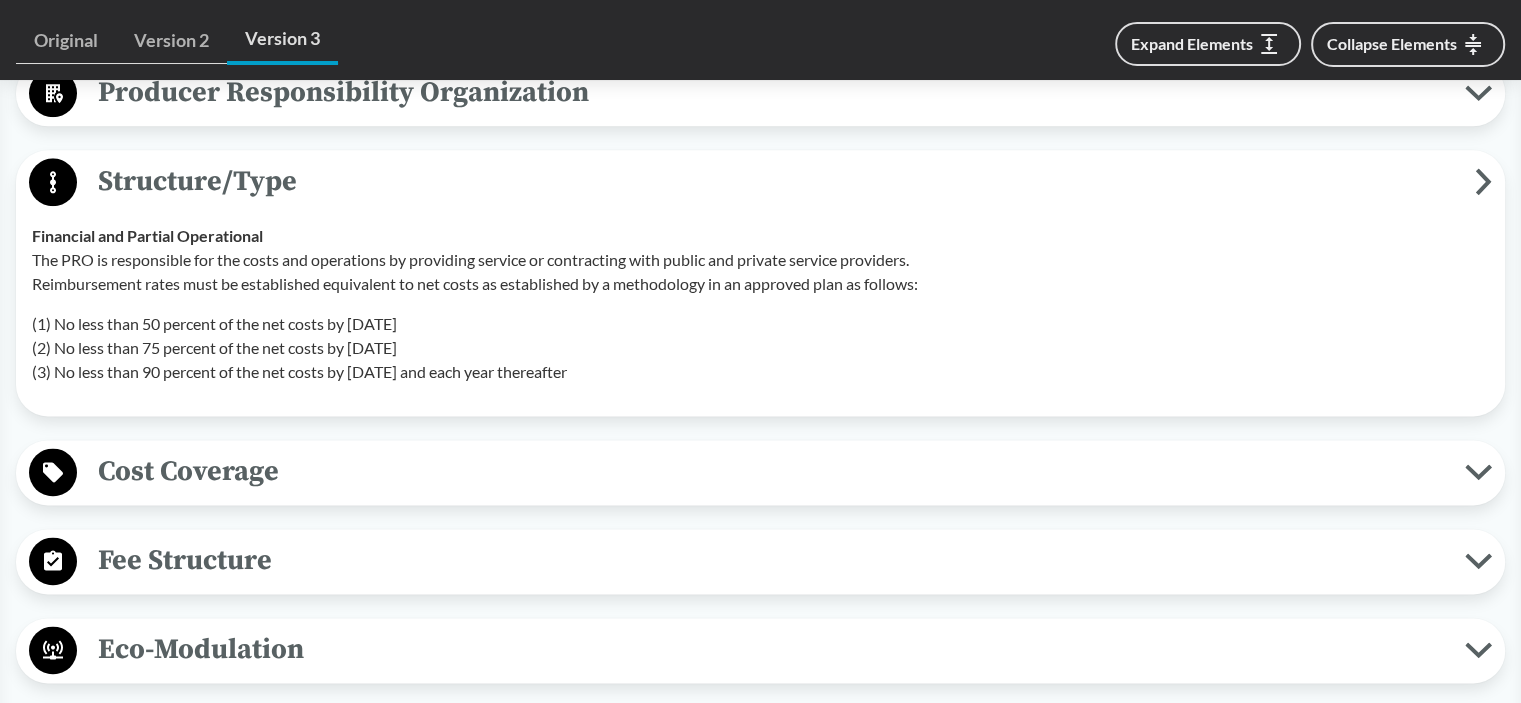 click on "Producer Responsibility Organization" at bounding box center [771, 92] 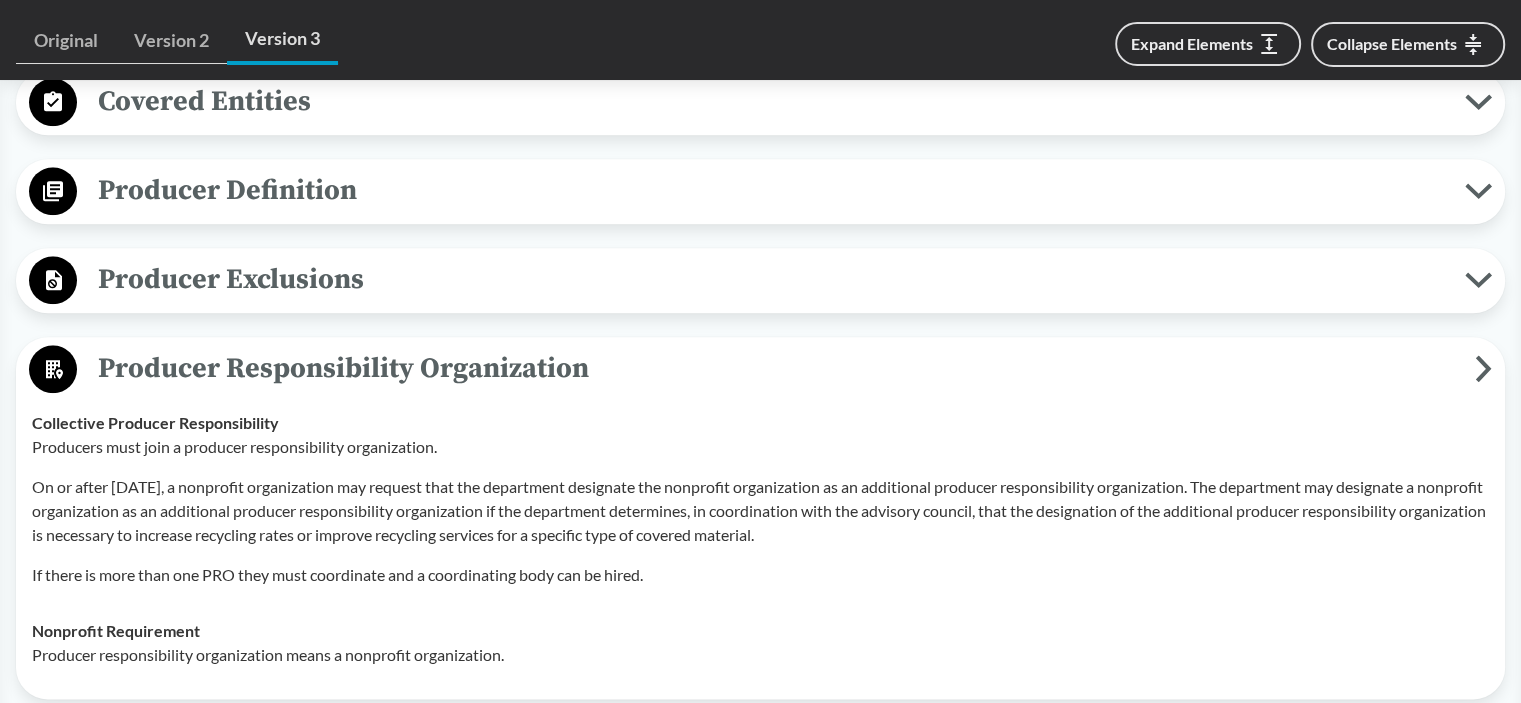 scroll, scrollTop: 2314, scrollLeft: 0, axis: vertical 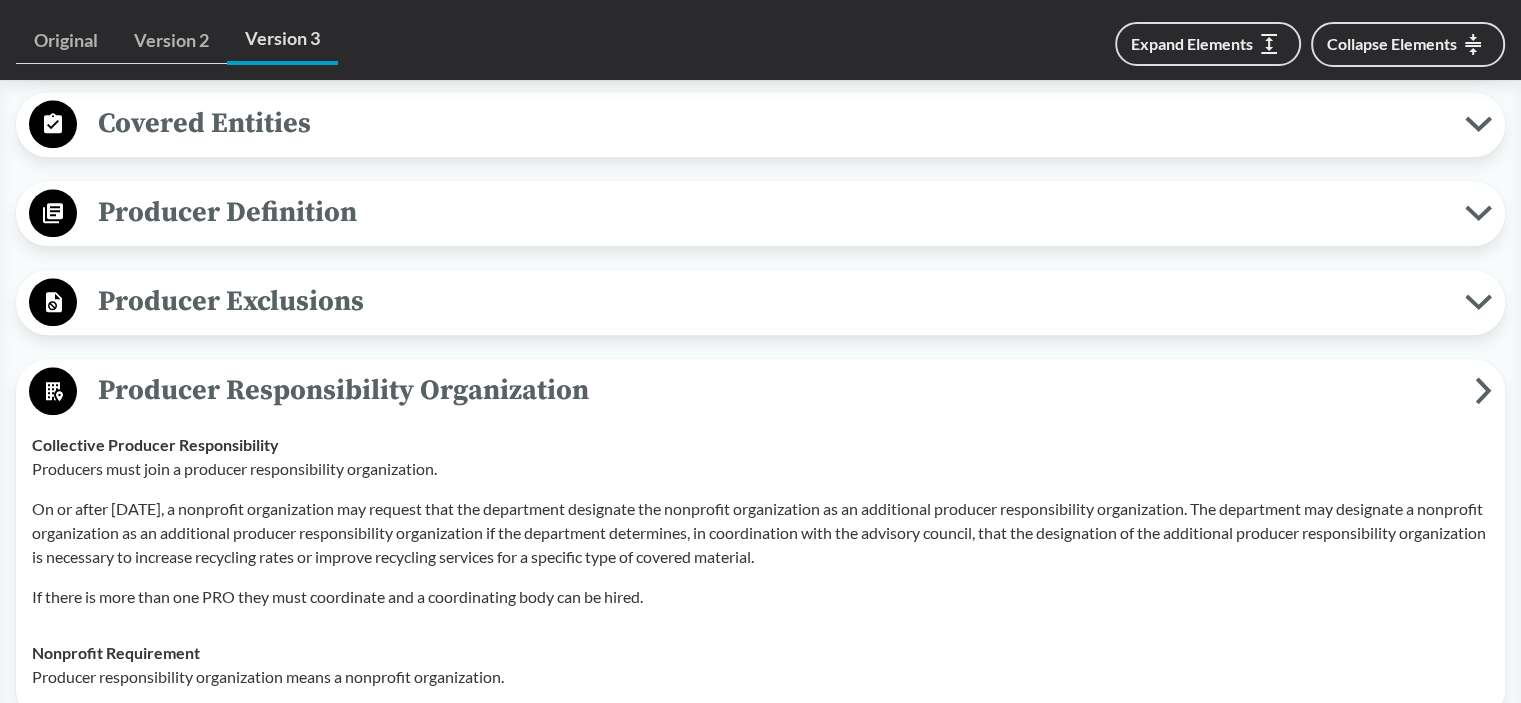 click on "Producer Definition" at bounding box center (771, 212) 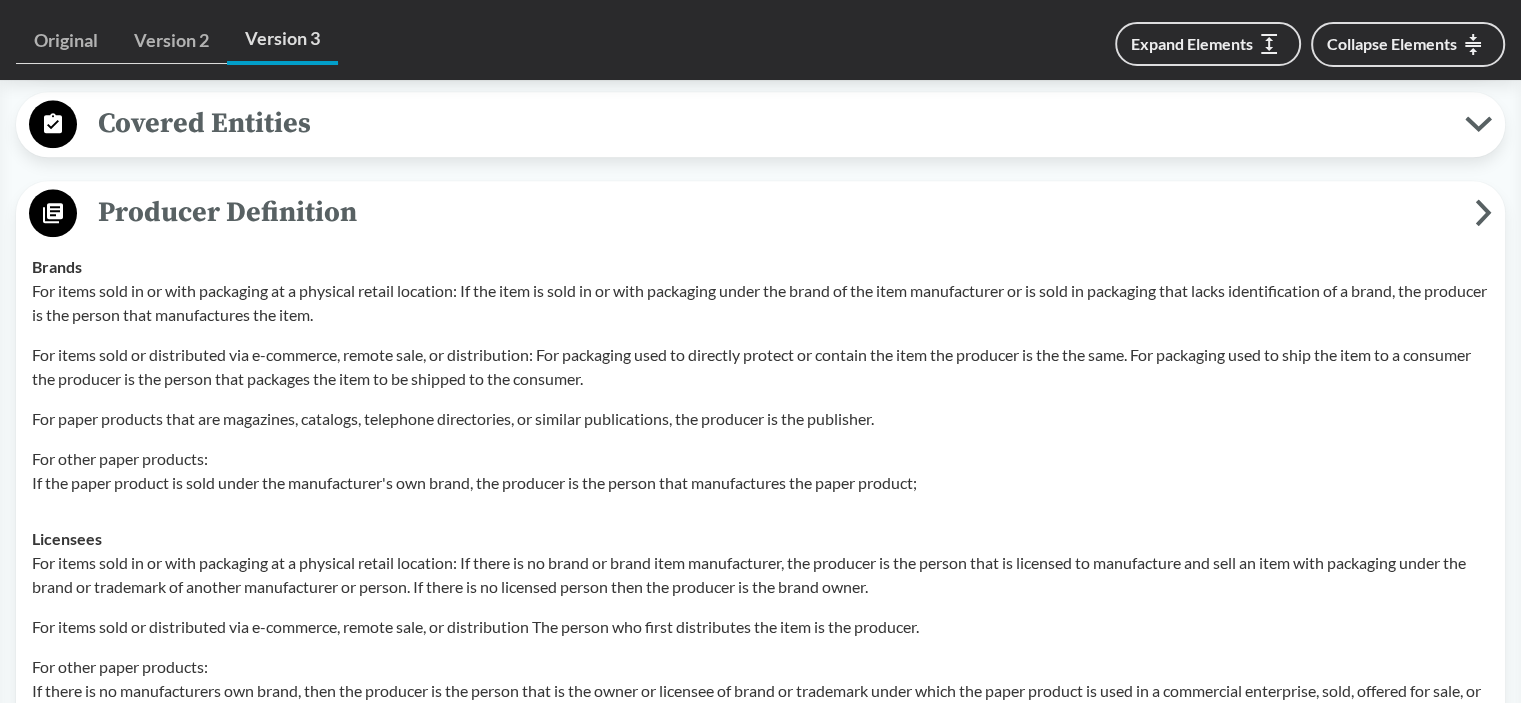 click on "Covered Entities" at bounding box center (771, 123) 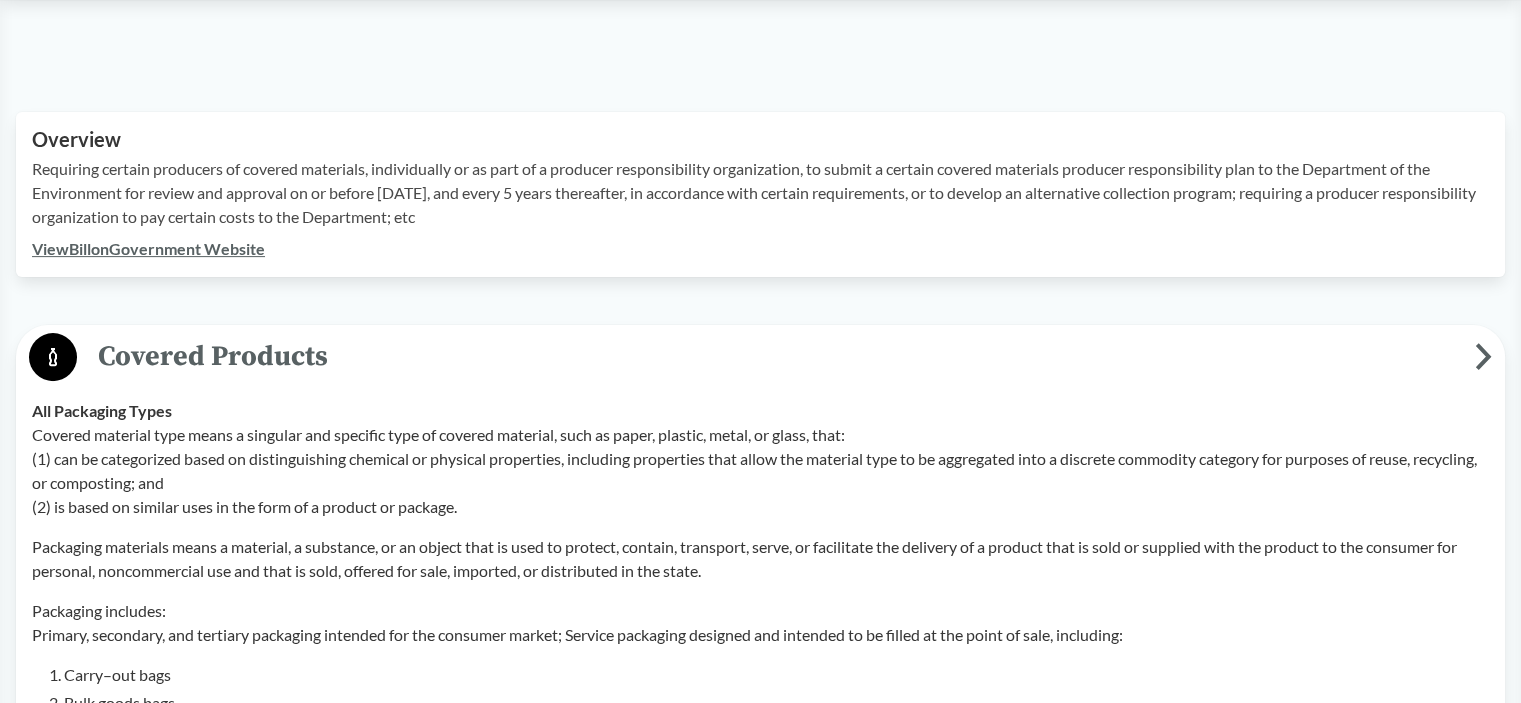 scroll, scrollTop: 571, scrollLeft: 0, axis: vertical 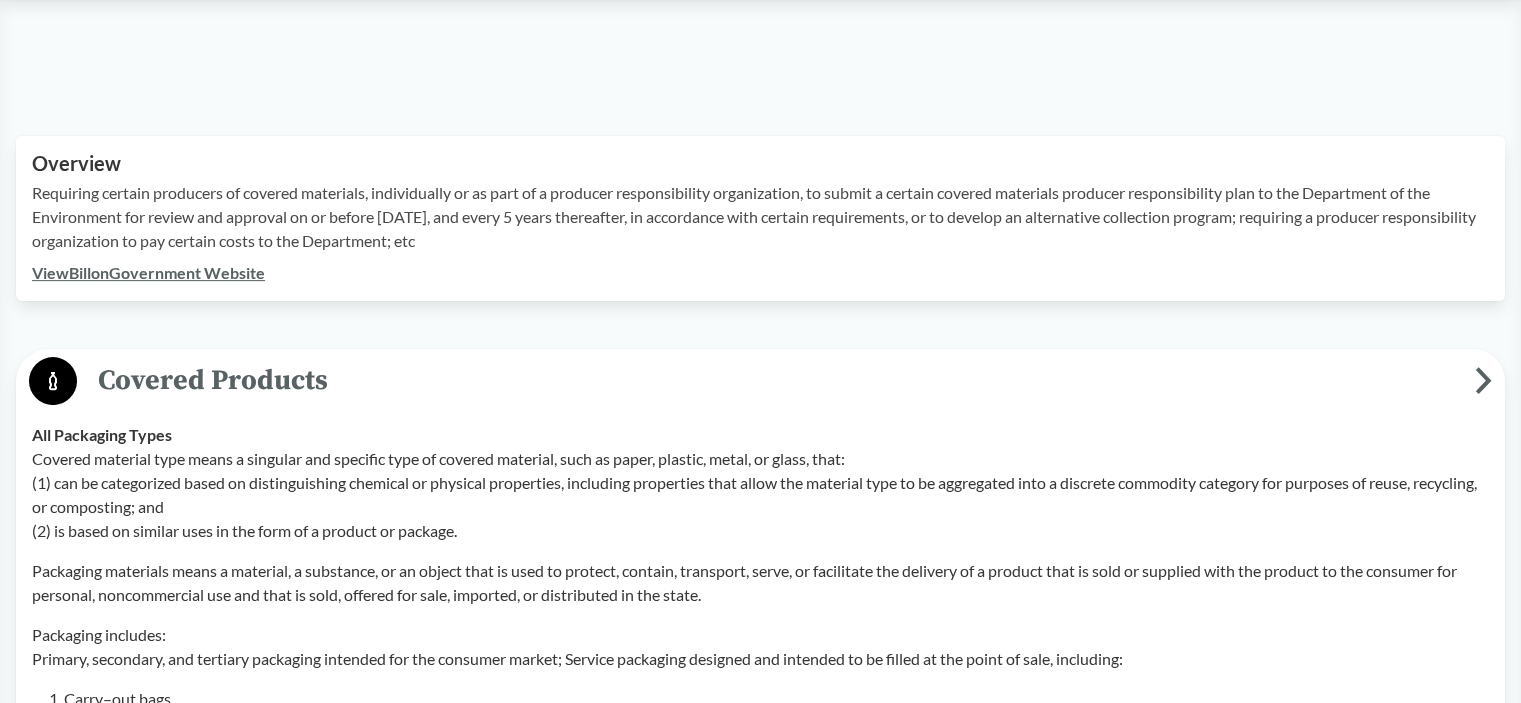 click on "View  Bill  on  Government Website" at bounding box center [148, 272] 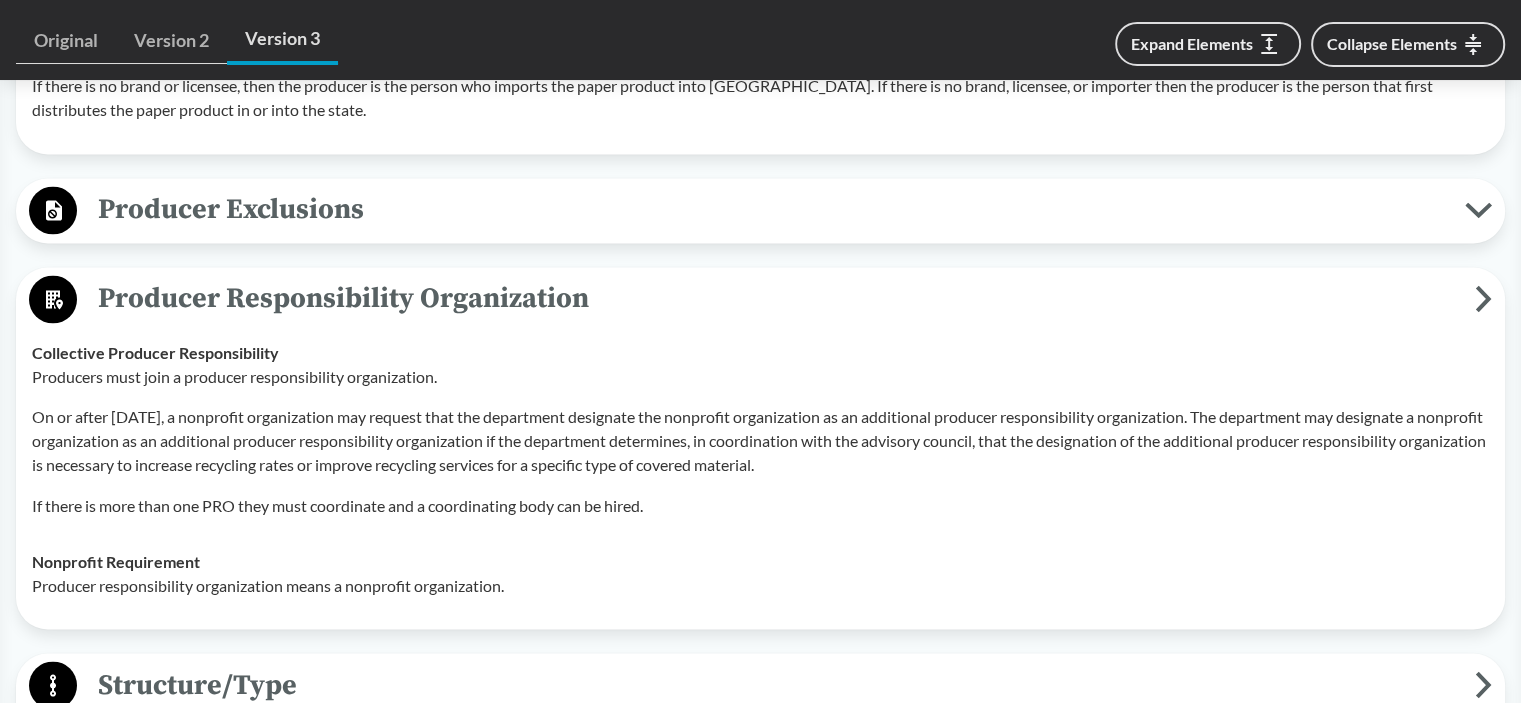scroll, scrollTop: 3316, scrollLeft: 0, axis: vertical 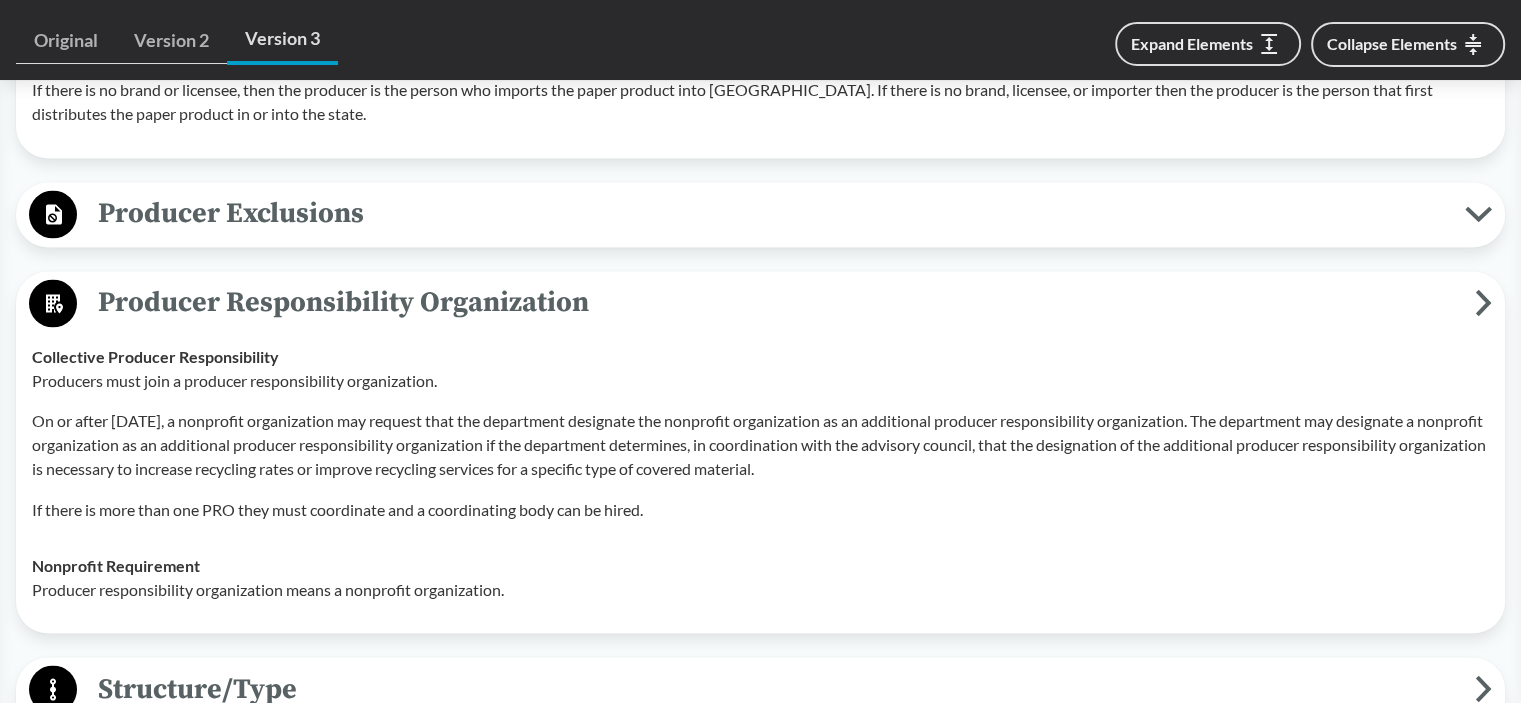 click on "Producer Exclusions" at bounding box center [771, 213] 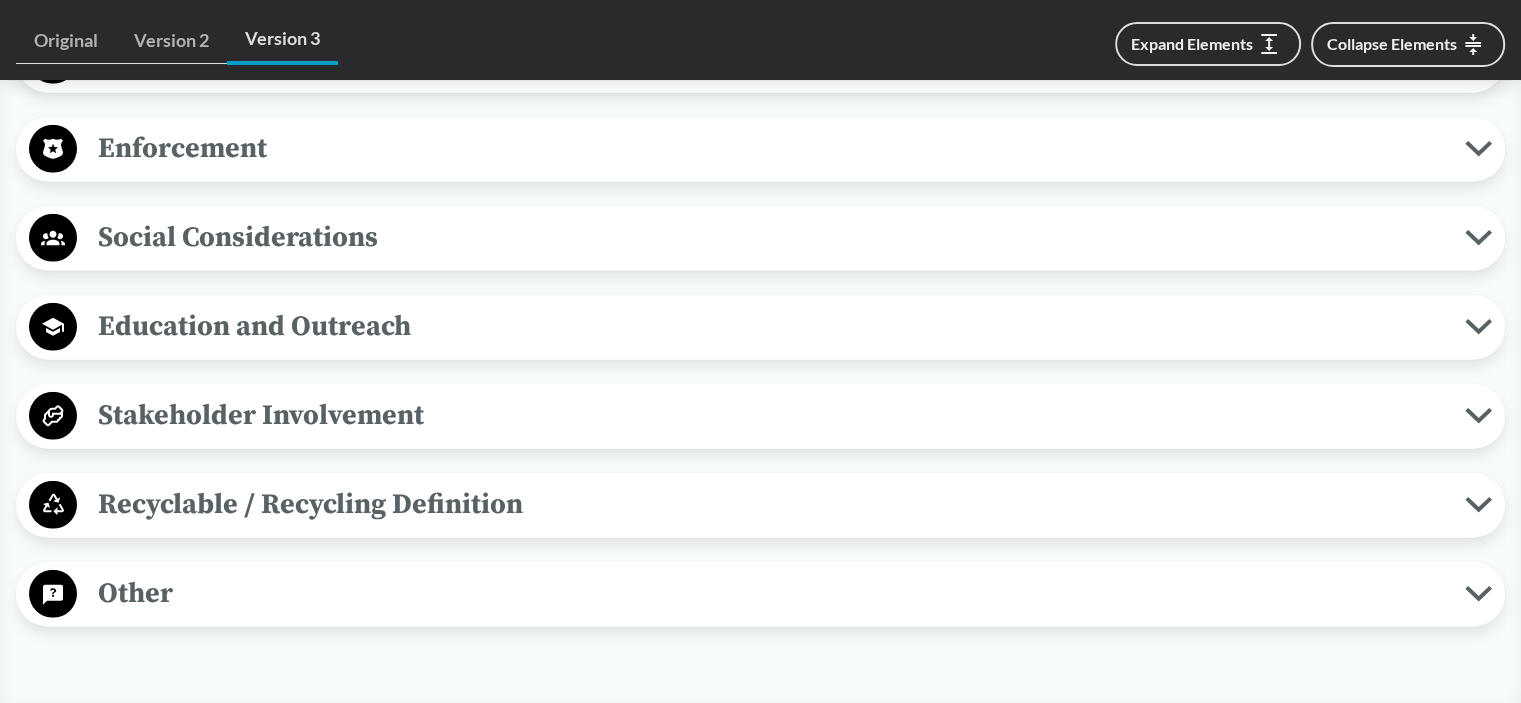 scroll, scrollTop: 5323, scrollLeft: 0, axis: vertical 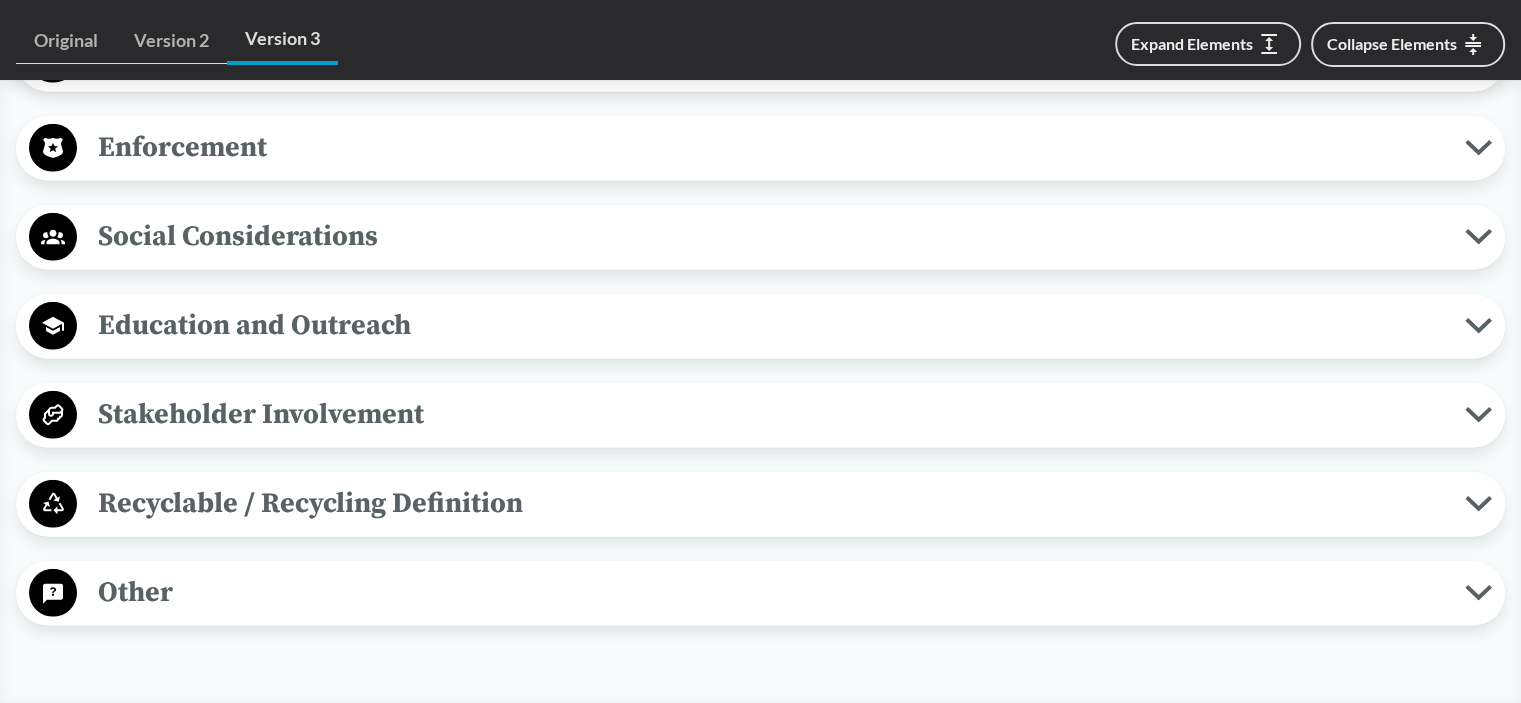 click on "Enforcement" at bounding box center [771, 147] 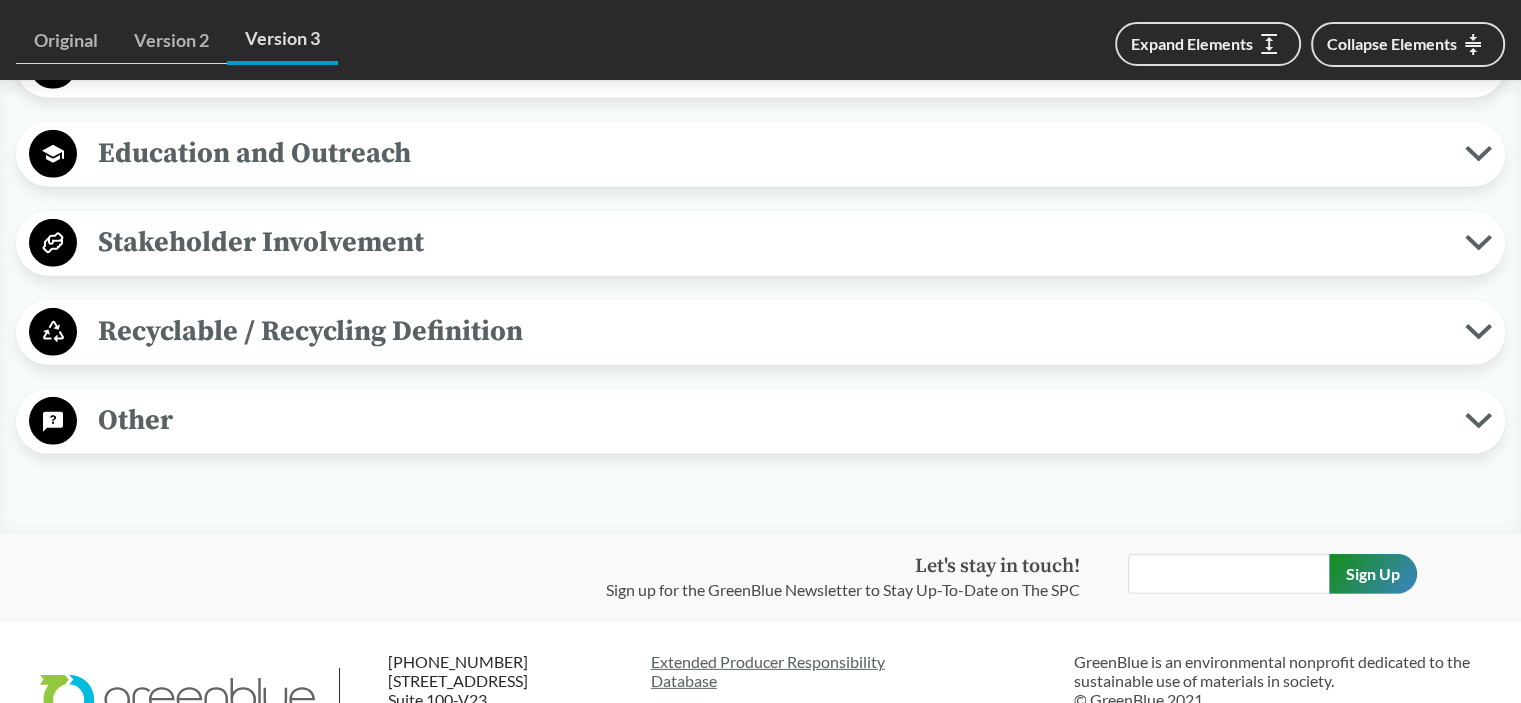 scroll, scrollTop: 5824, scrollLeft: 0, axis: vertical 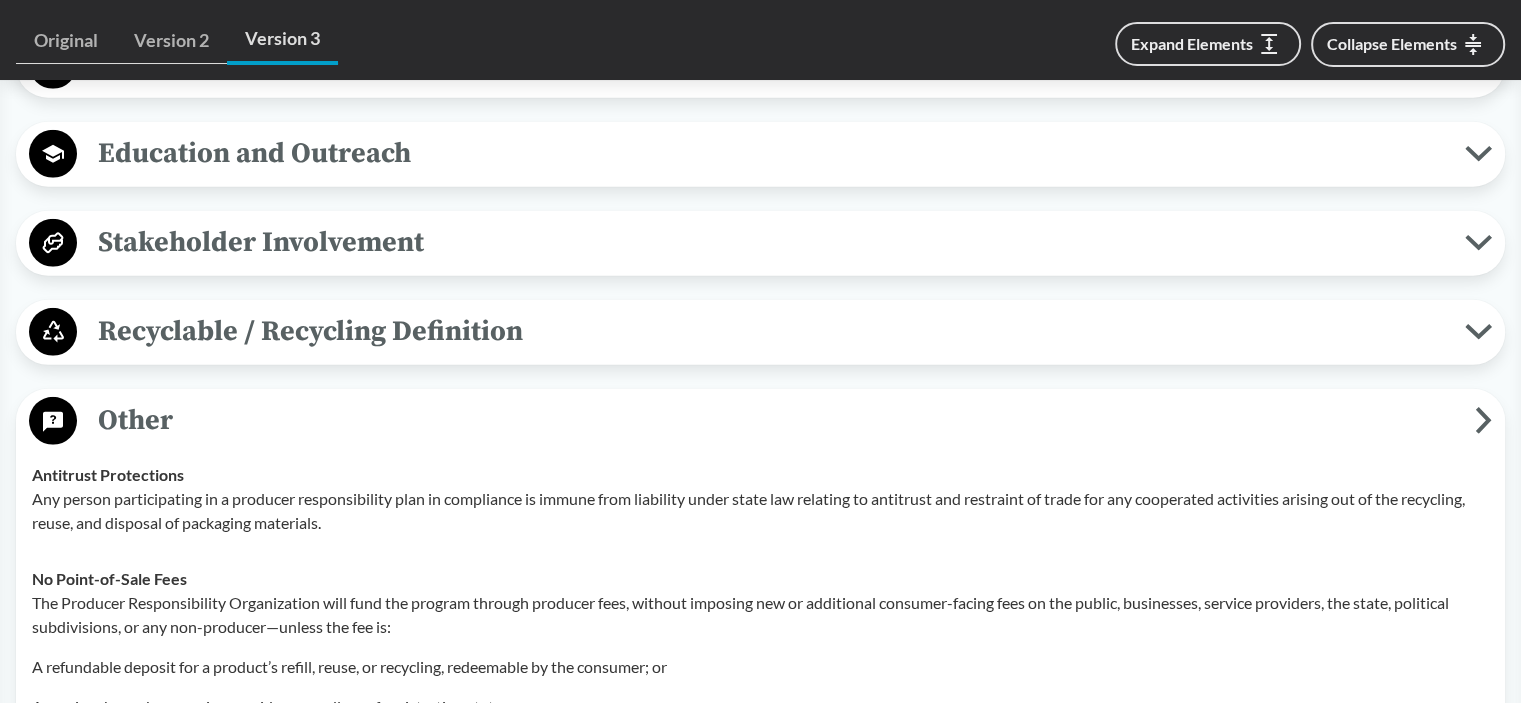click on "Recyclable / Recycling Definition" at bounding box center [771, 331] 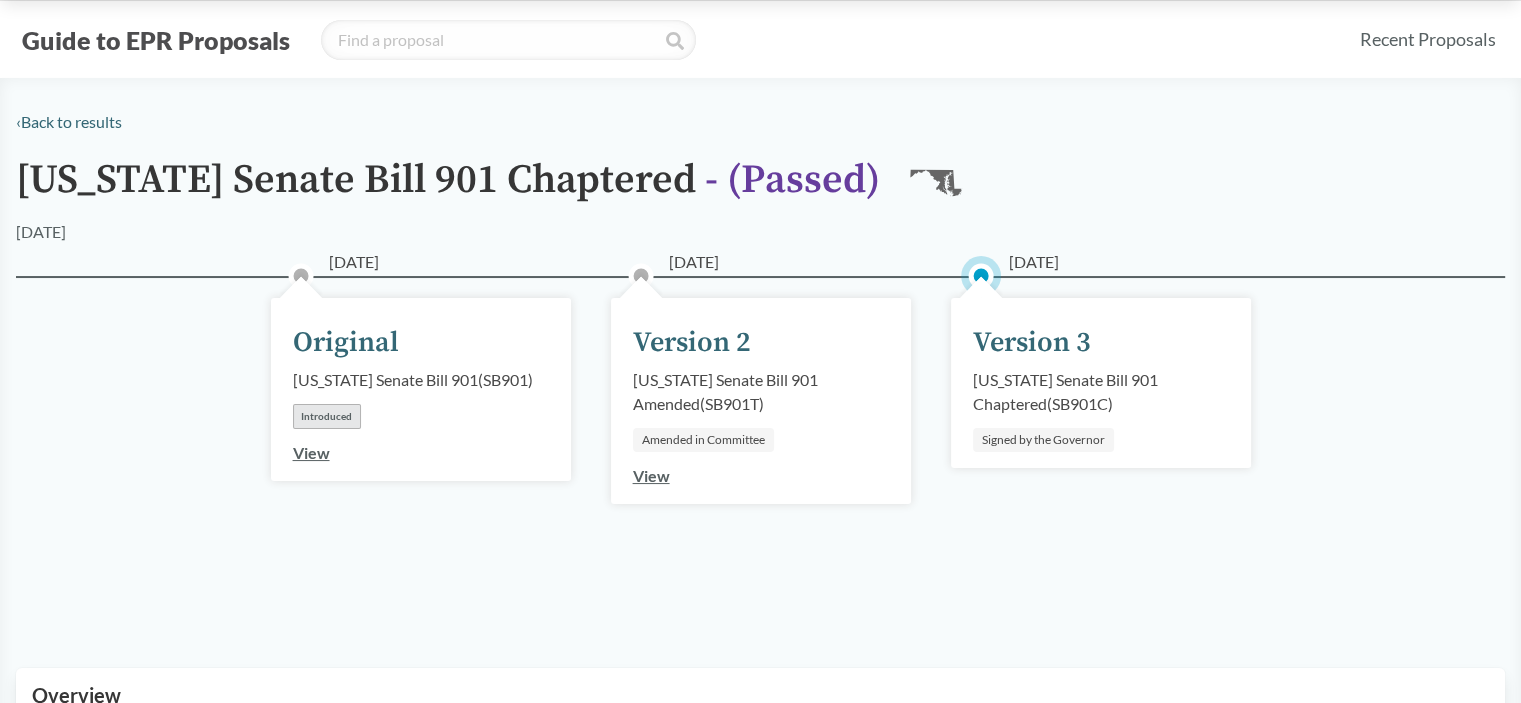scroll, scrollTop: 0, scrollLeft: 0, axis: both 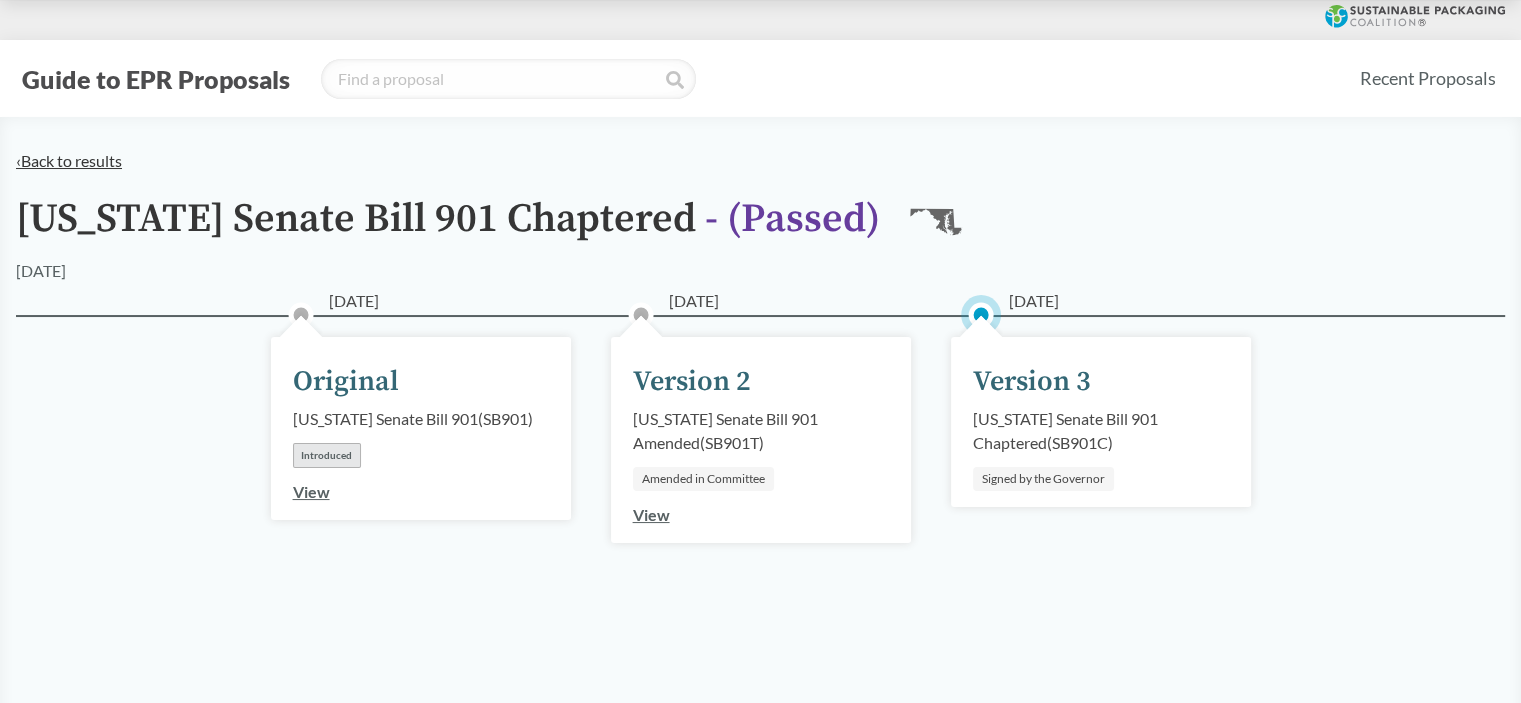 click on "‹  Back to results" at bounding box center (69, 160) 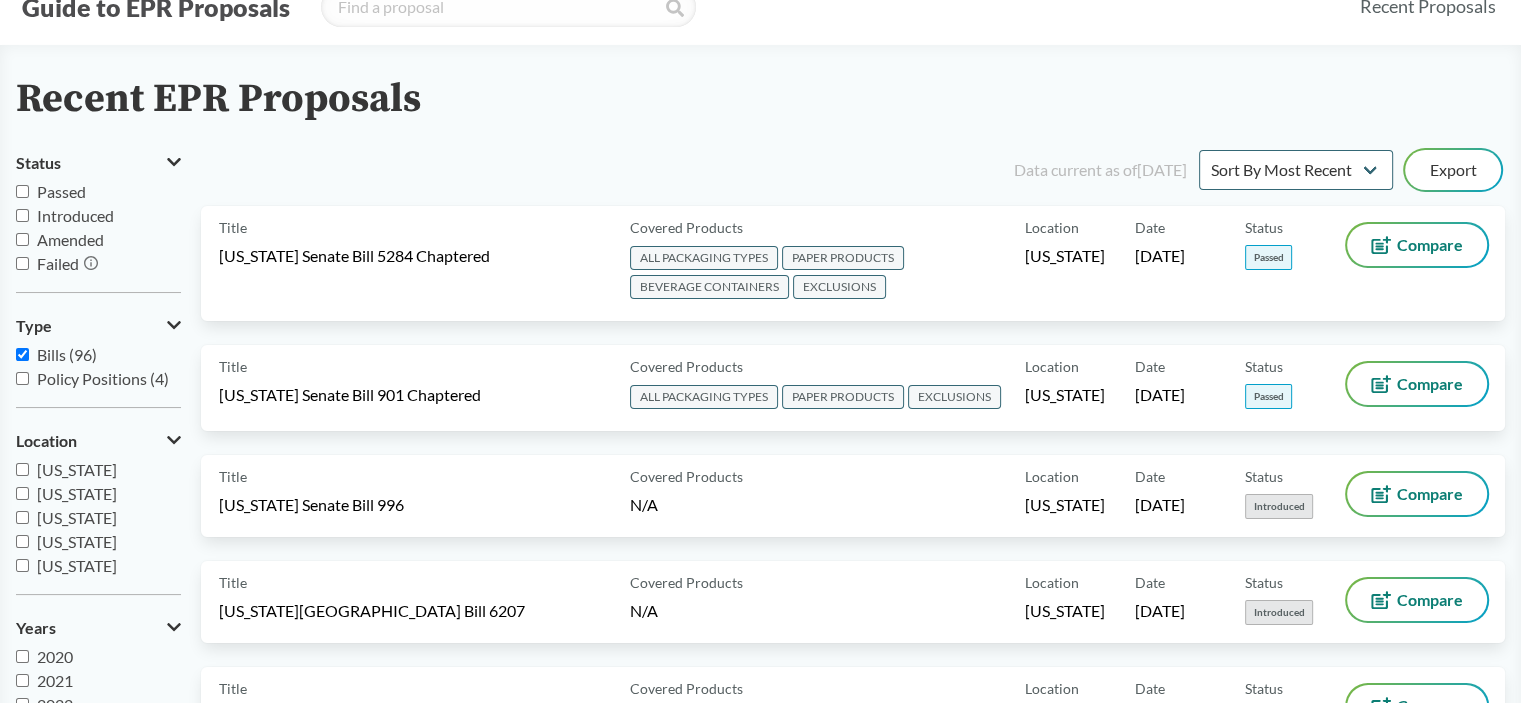 scroll, scrollTop: 0, scrollLeft: 0, axis: both 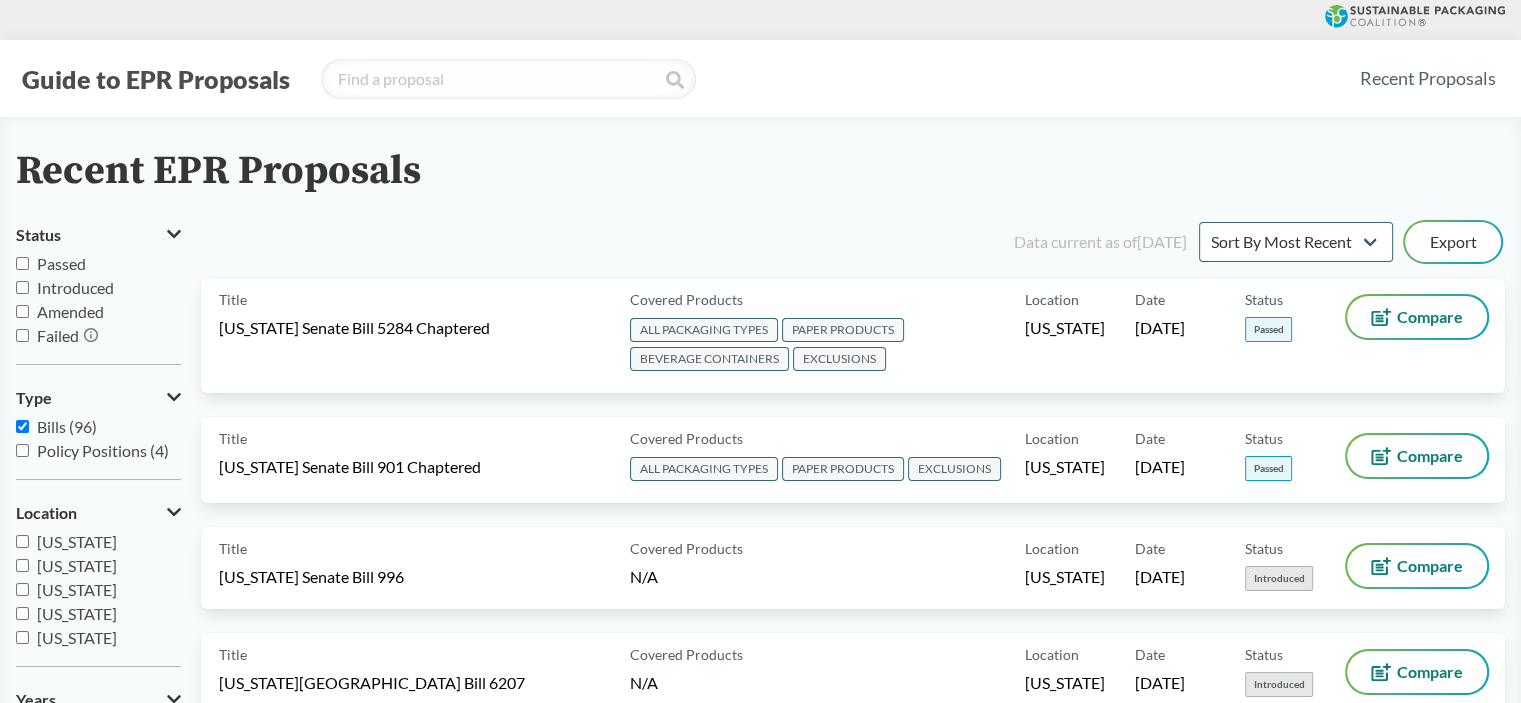 click on "Passed" at bounding box center (22, 263) 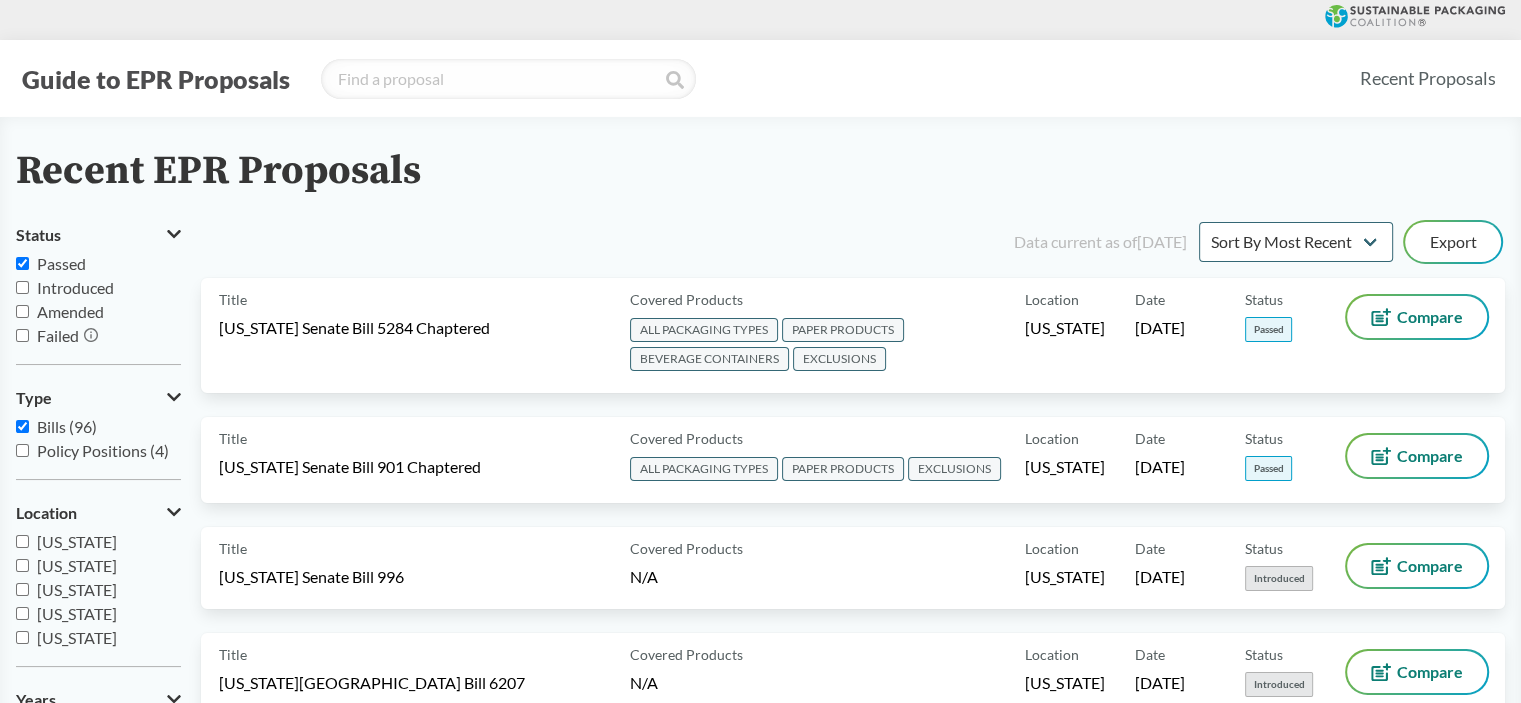 checkbox on "true" 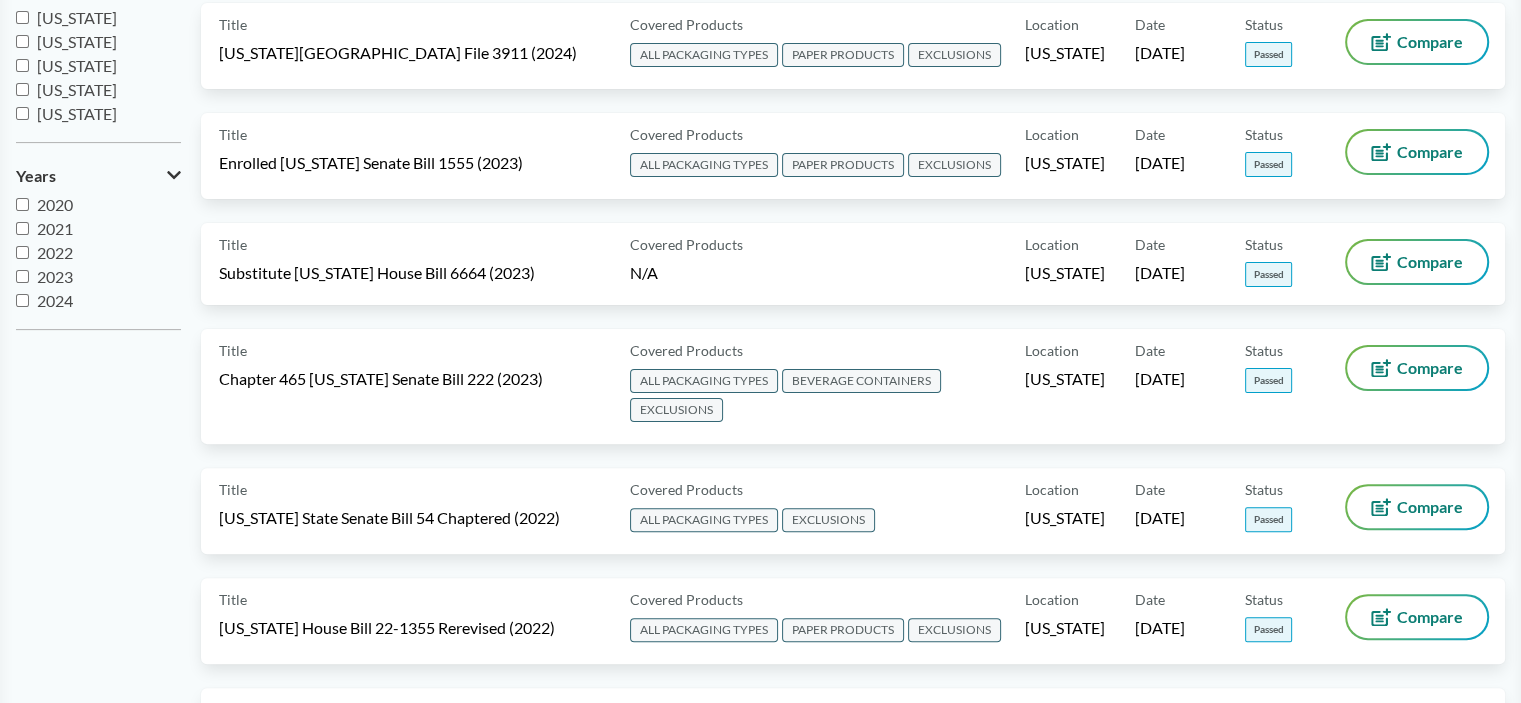 scroll, scrollTop: 526, scrollLeft: 0, axis: vertical 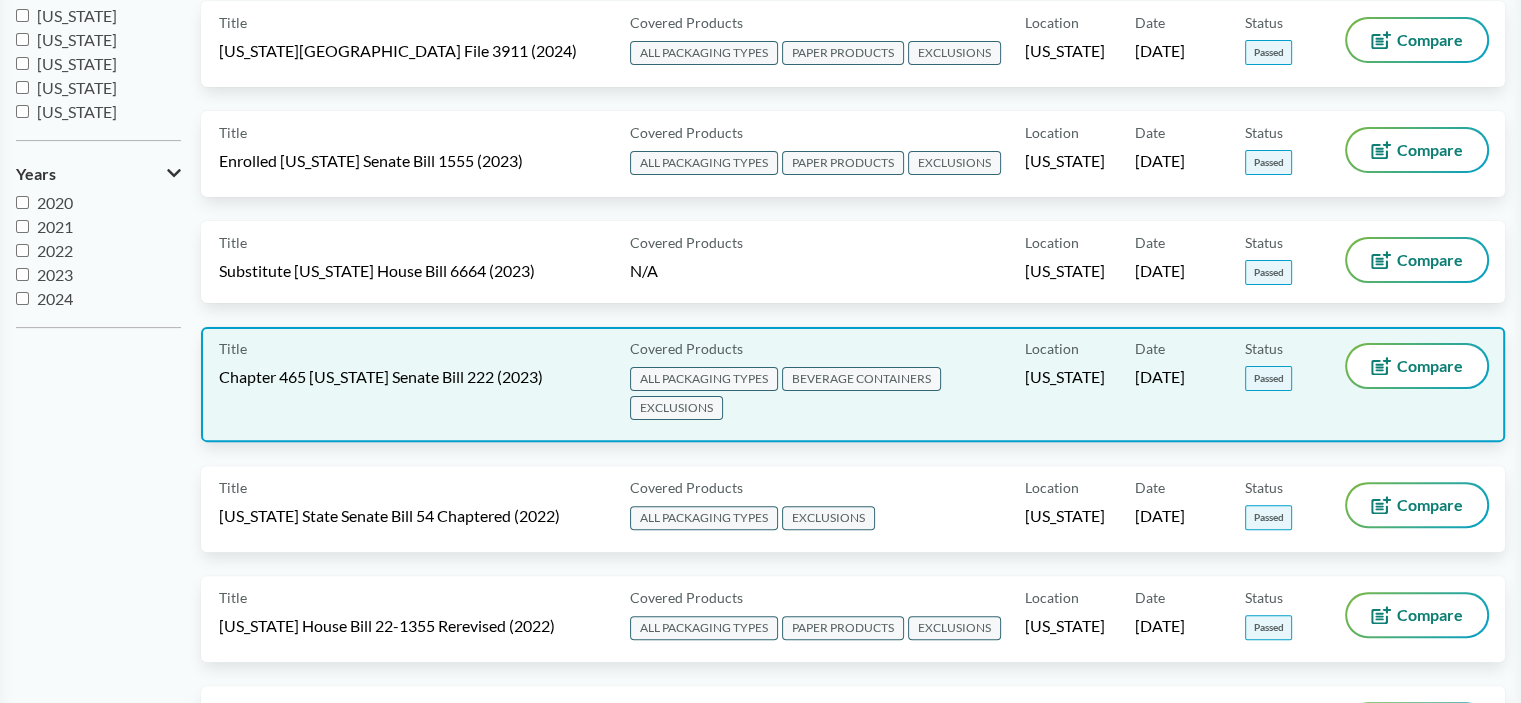 click on "Title Chapter 465 [US_STATE] Senate Bill 222 (2023)" at bounding box center (420, 384) 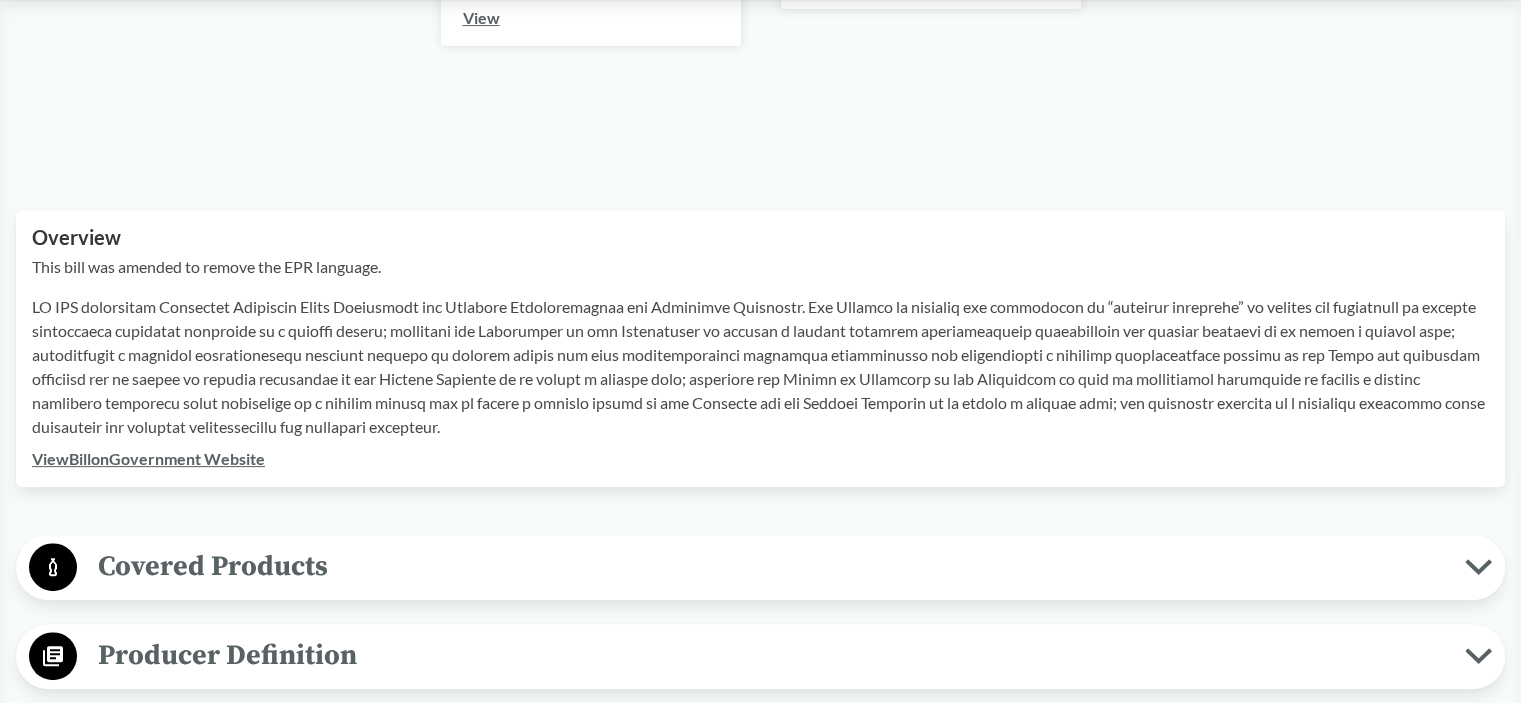 scroll, scrollTop: 0, scrollLeft: 0, axis: both 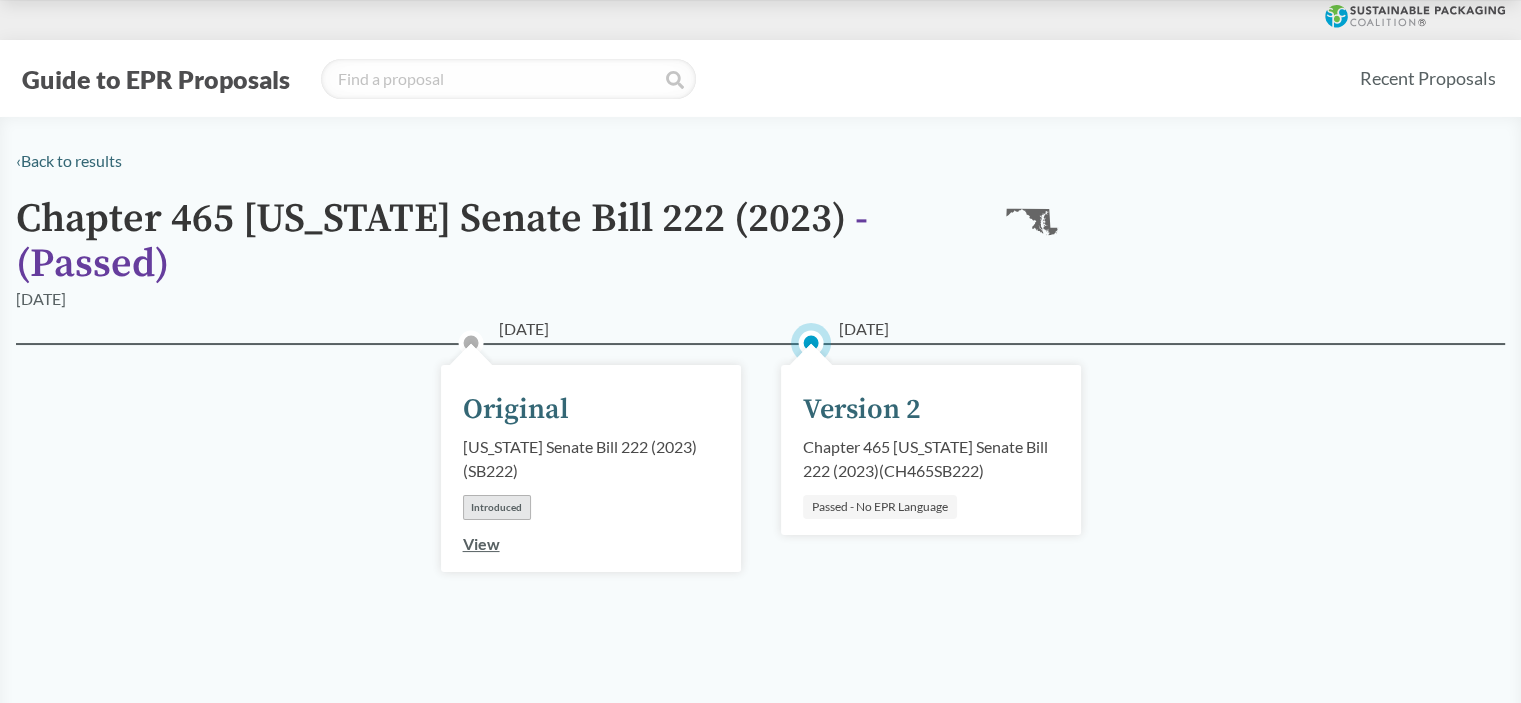 click on "View" at bounding box center [481, 543] 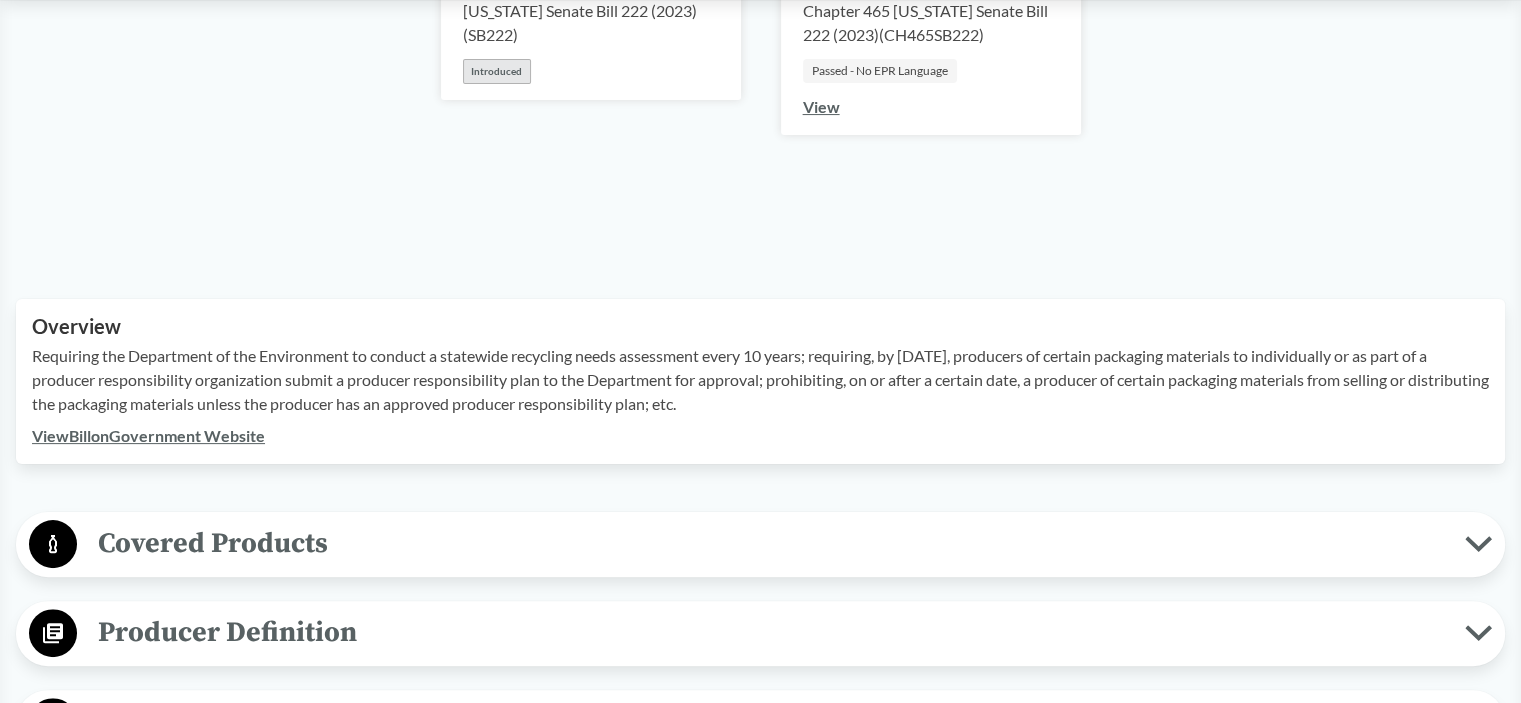 scroll, scrollTop: 408, scrollLeft: 0, axis: vertical 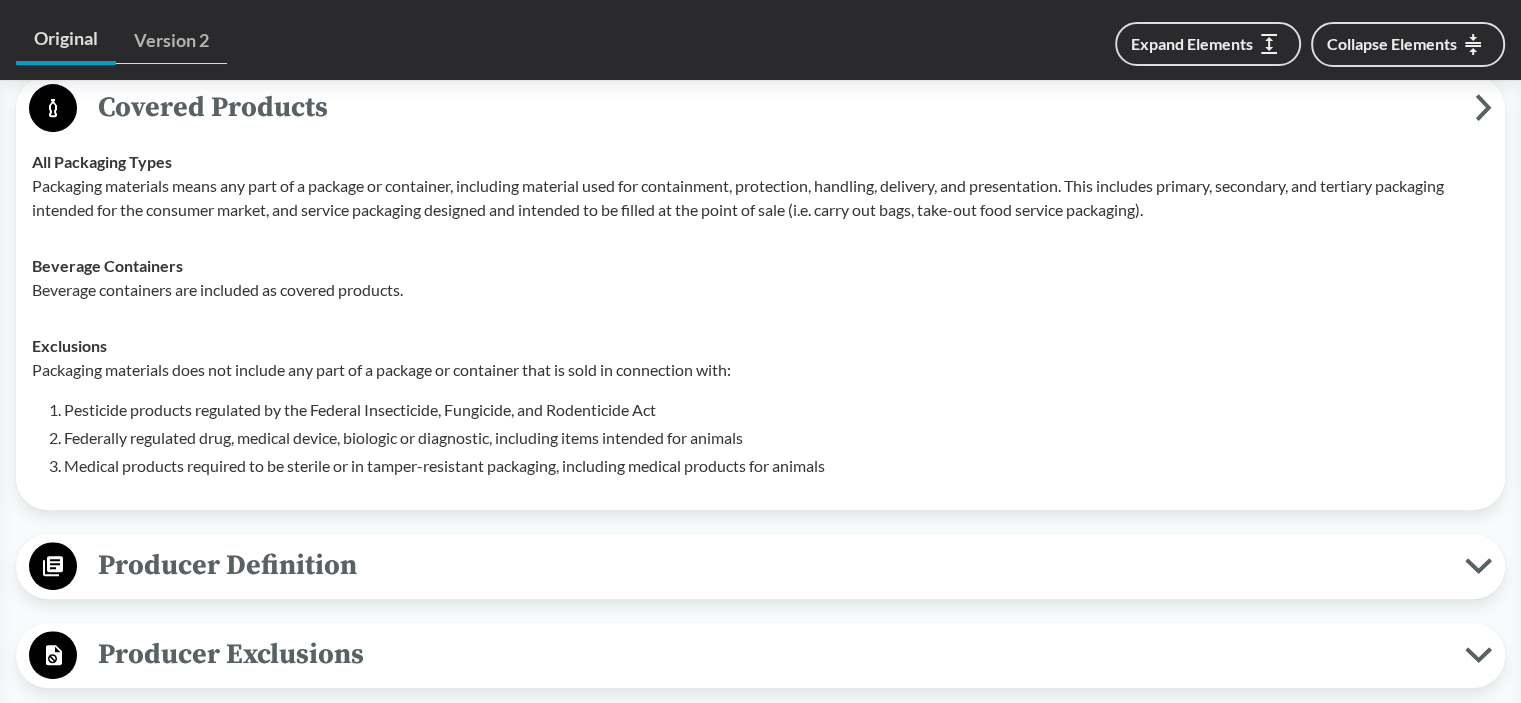 click on "Producer Definition" at bounding box center [771, 565] 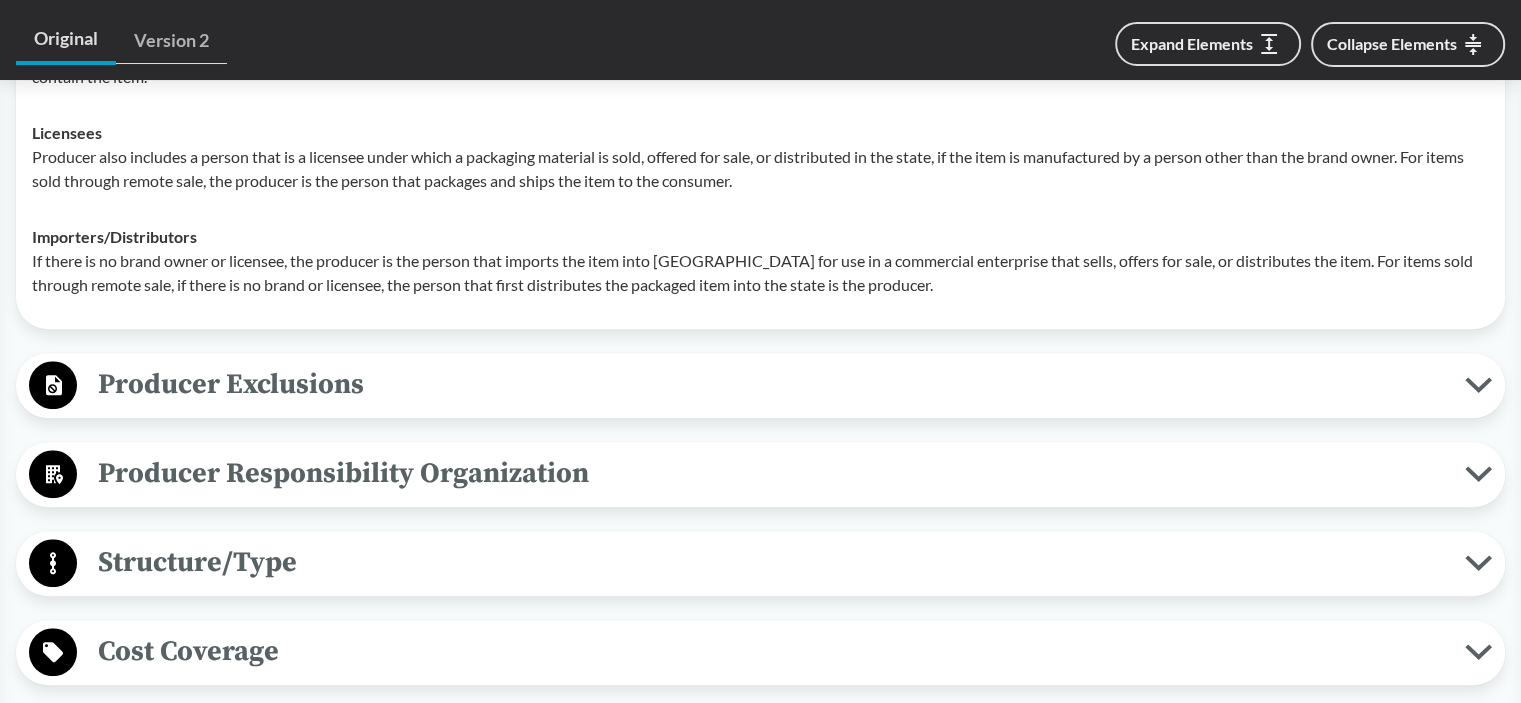 scroll, scrollTop: 1460, scrollLeft: 0, axis: vertical 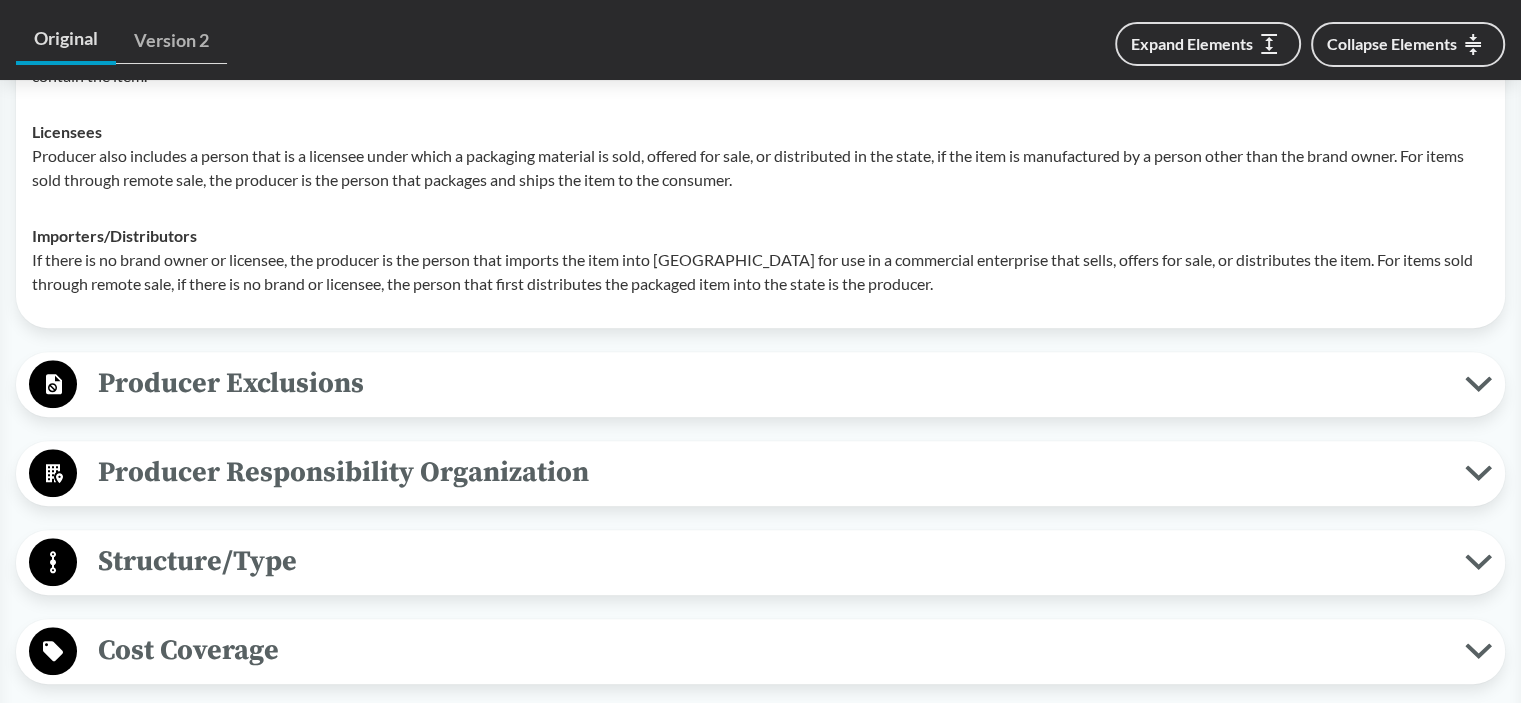 click on "Producer Responsibility Organization" at bounding box center (771, 472) 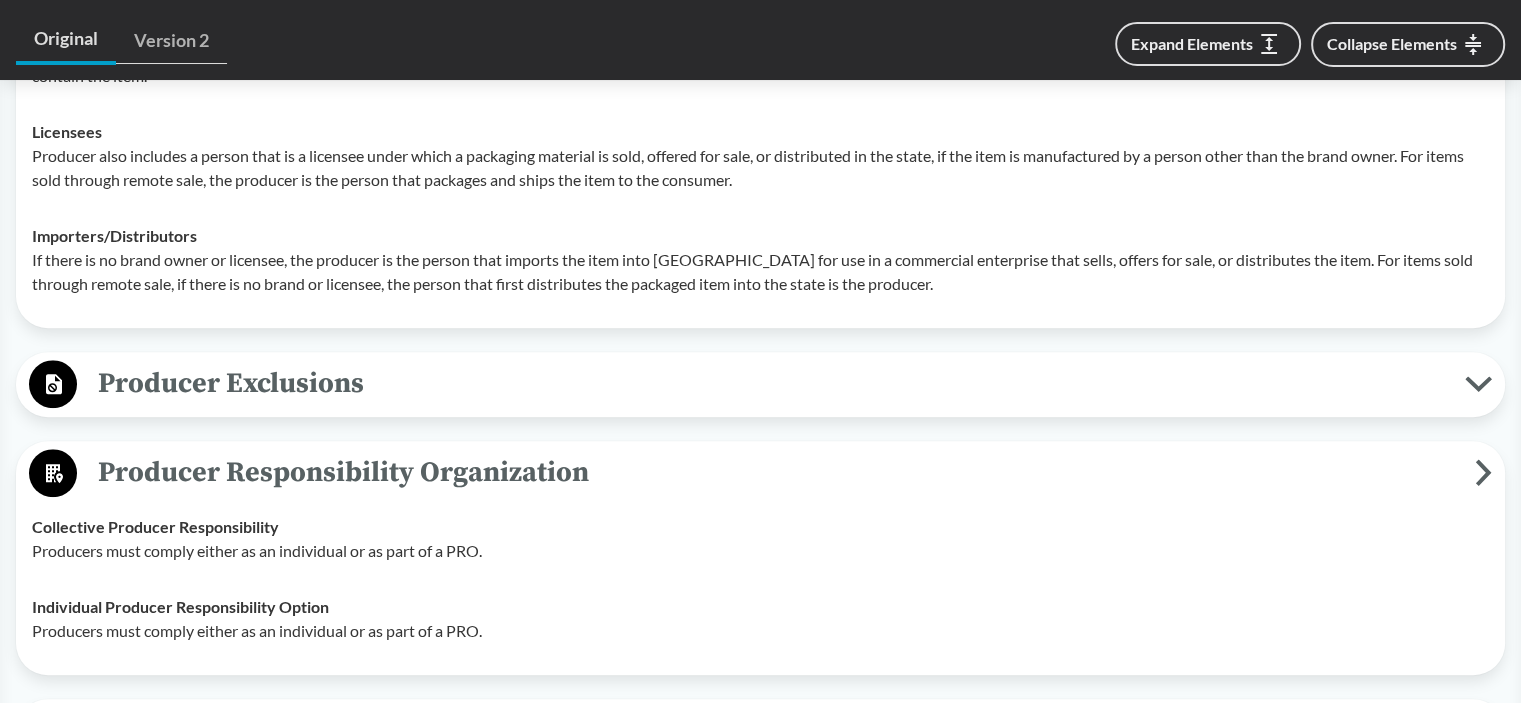 click on "Producer Exclusions" at bounding box center [771, 383] 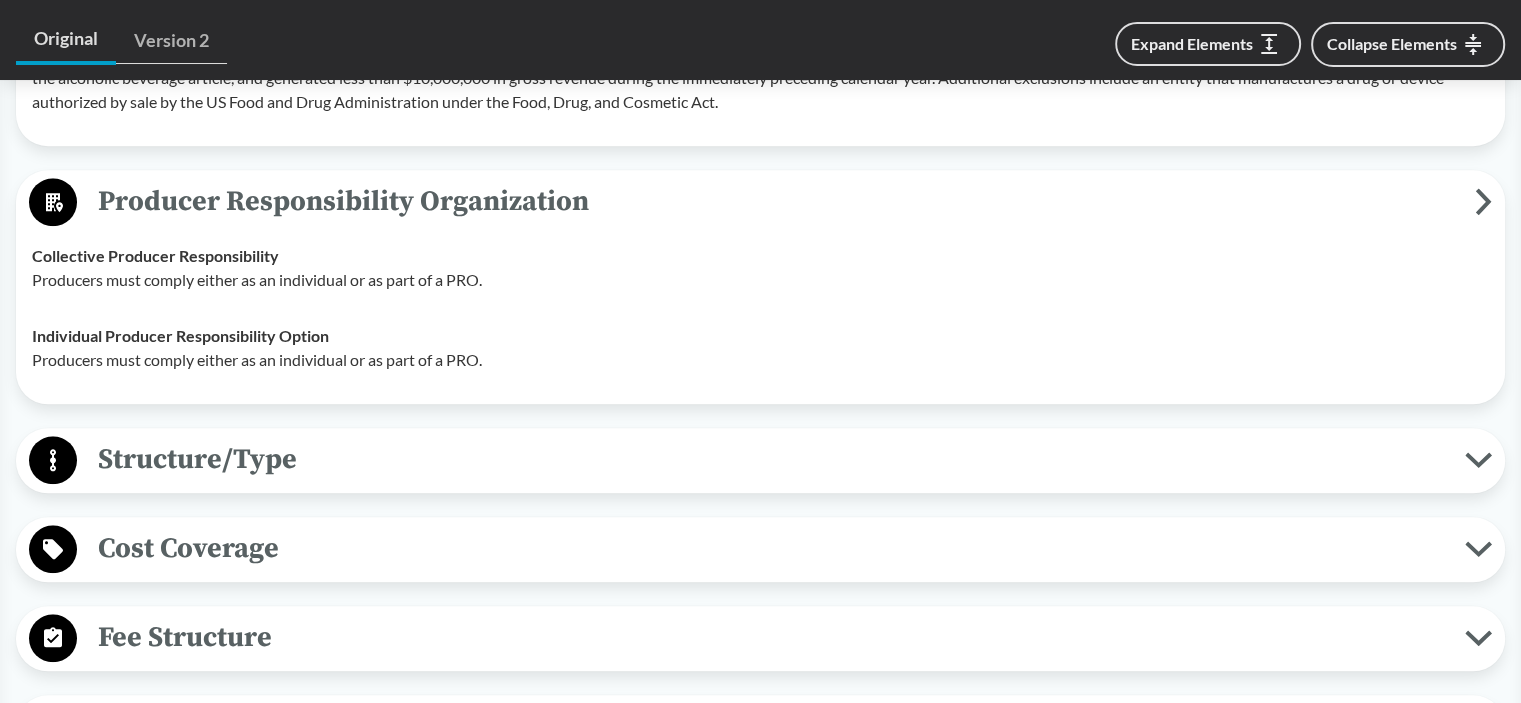 scroll, scrollTop: 2155, scrollLeft: 0, axis: vertical 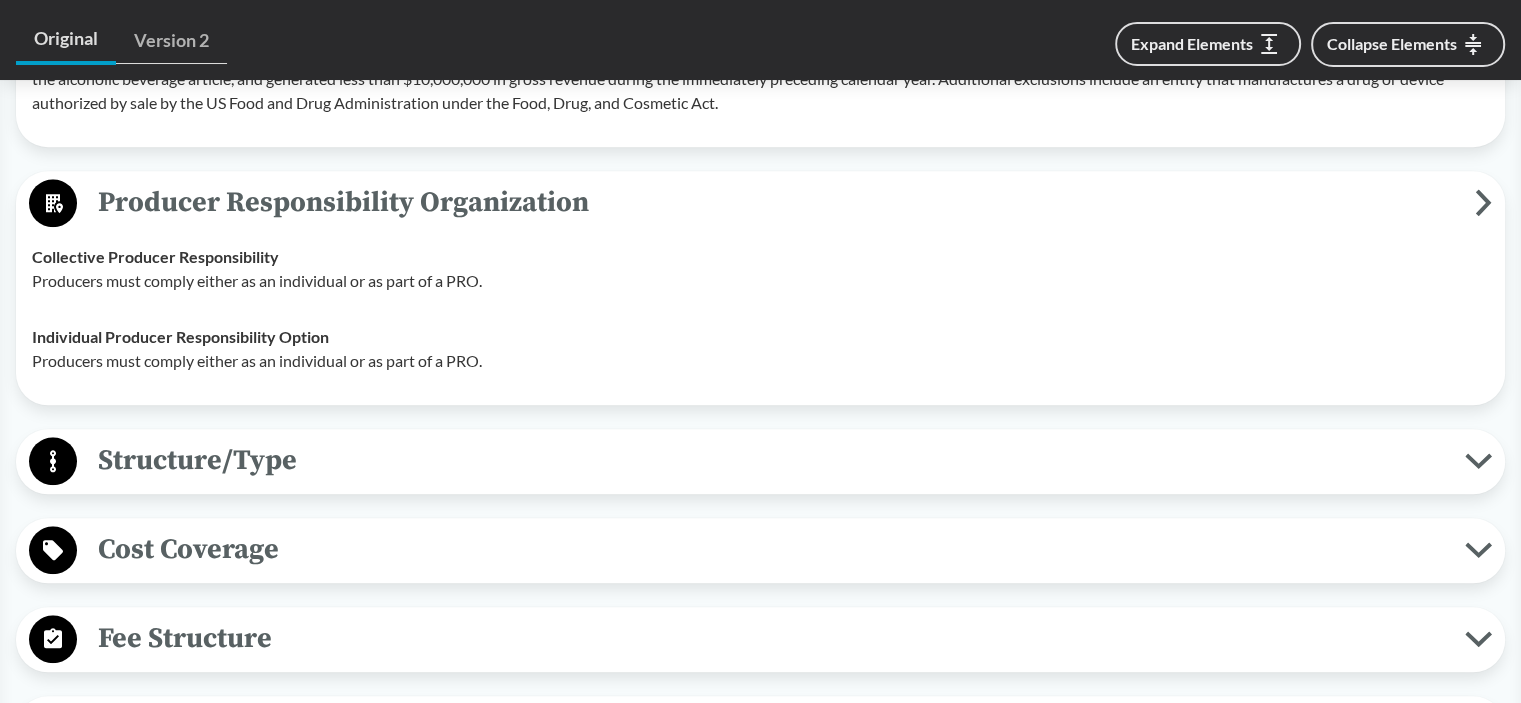 click on "Structure/Type" at bounding box center (760, 461) 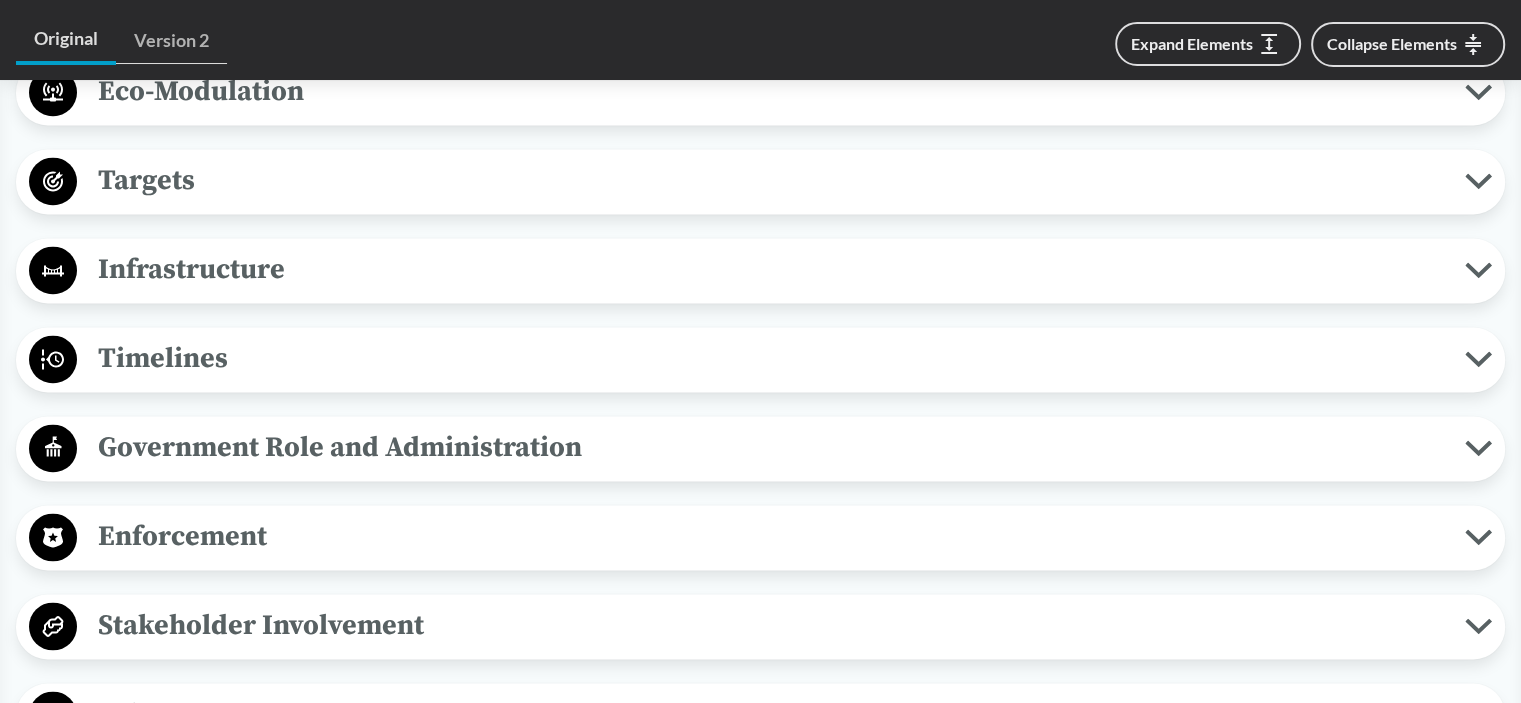 scroll, scrollTop: 2907, scrollLeft: 0, axis: vertical 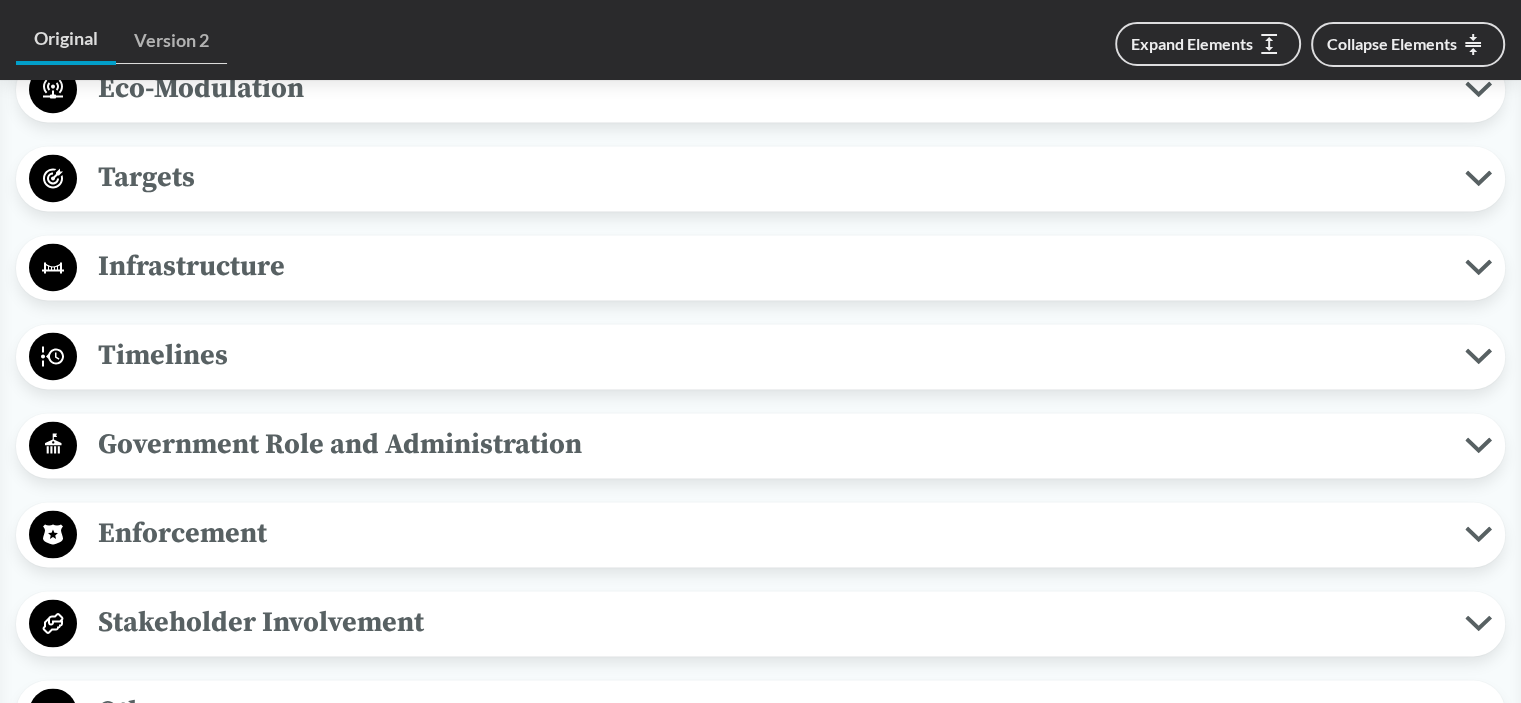 click on "Targets" at bounding box center [771, 177] 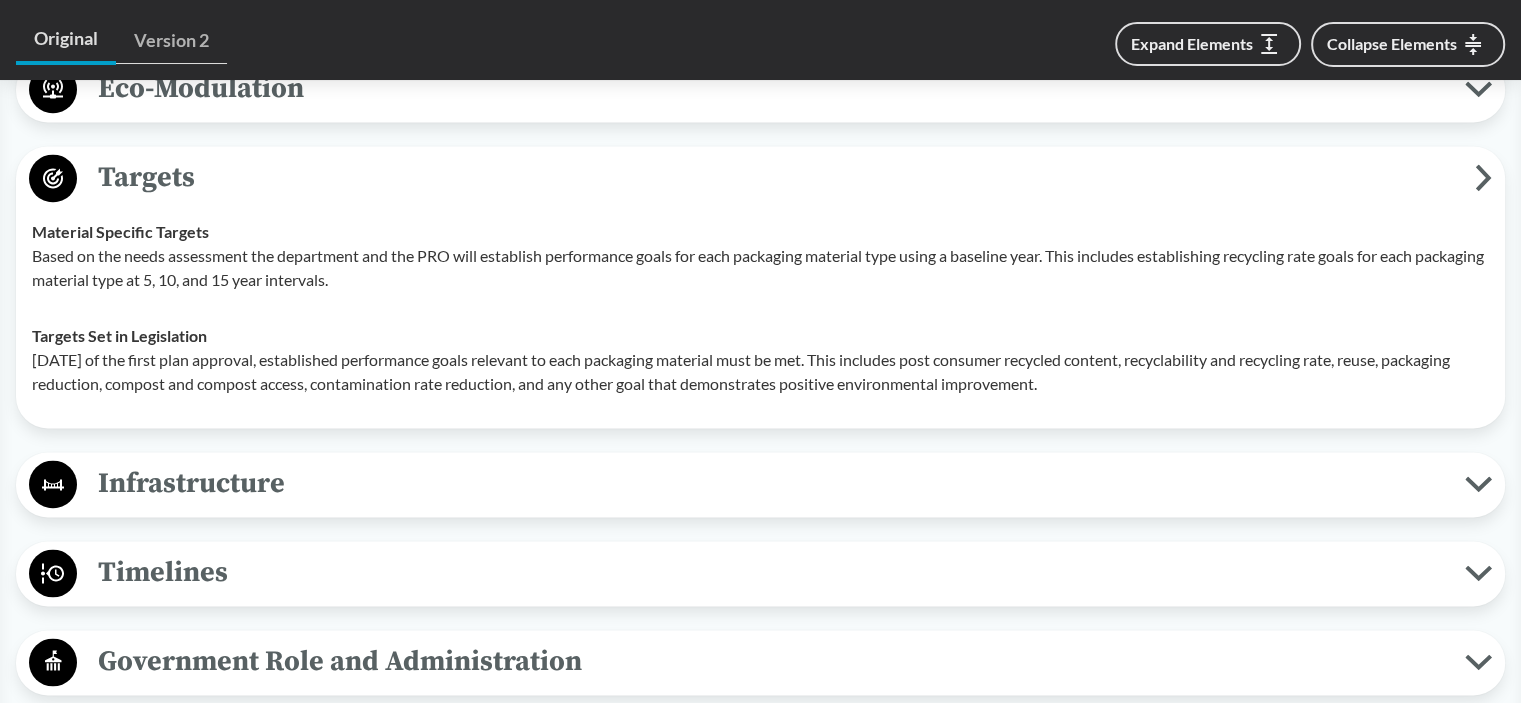 click on "Infrastructure" at bounding box center [771, 483] 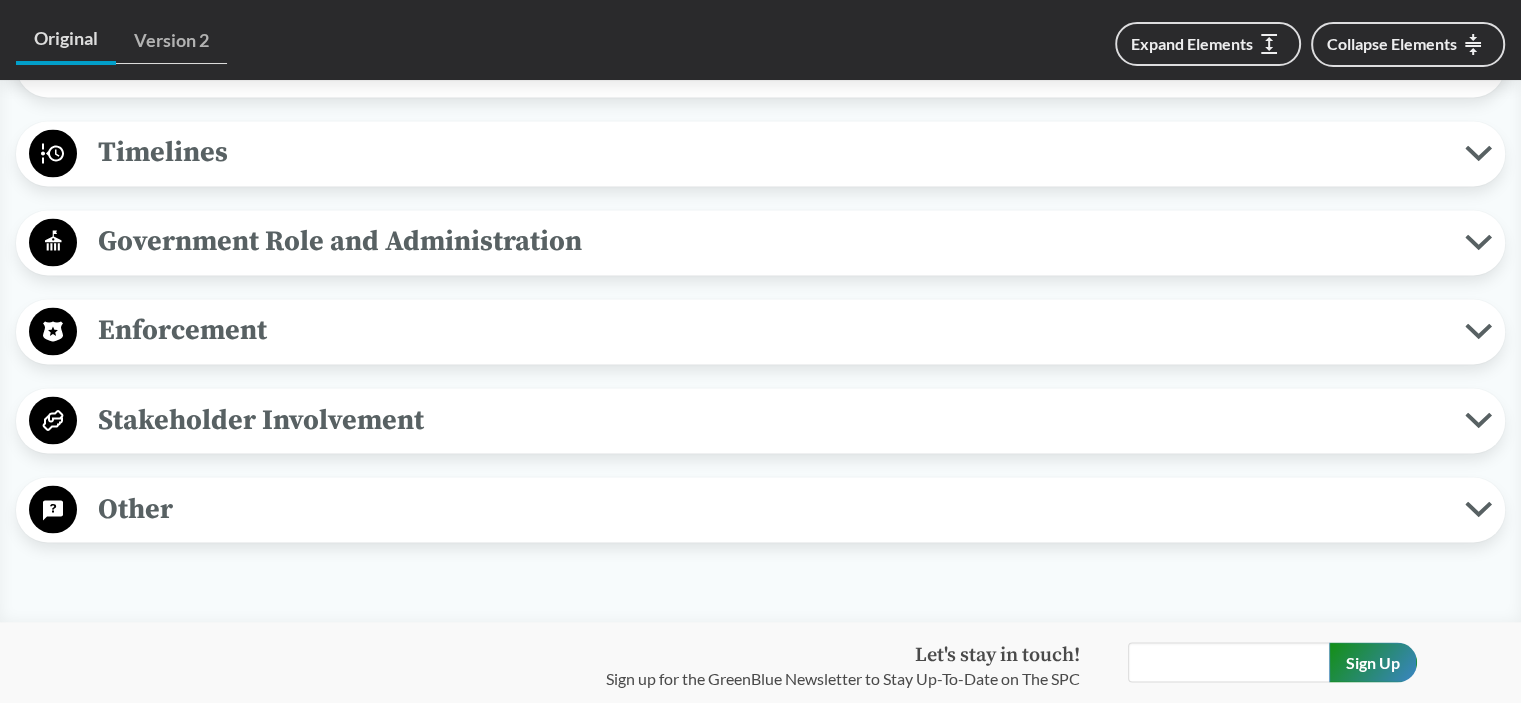 scroll, scrollTop: 3498, scrollLeft: 0, axis: vertical 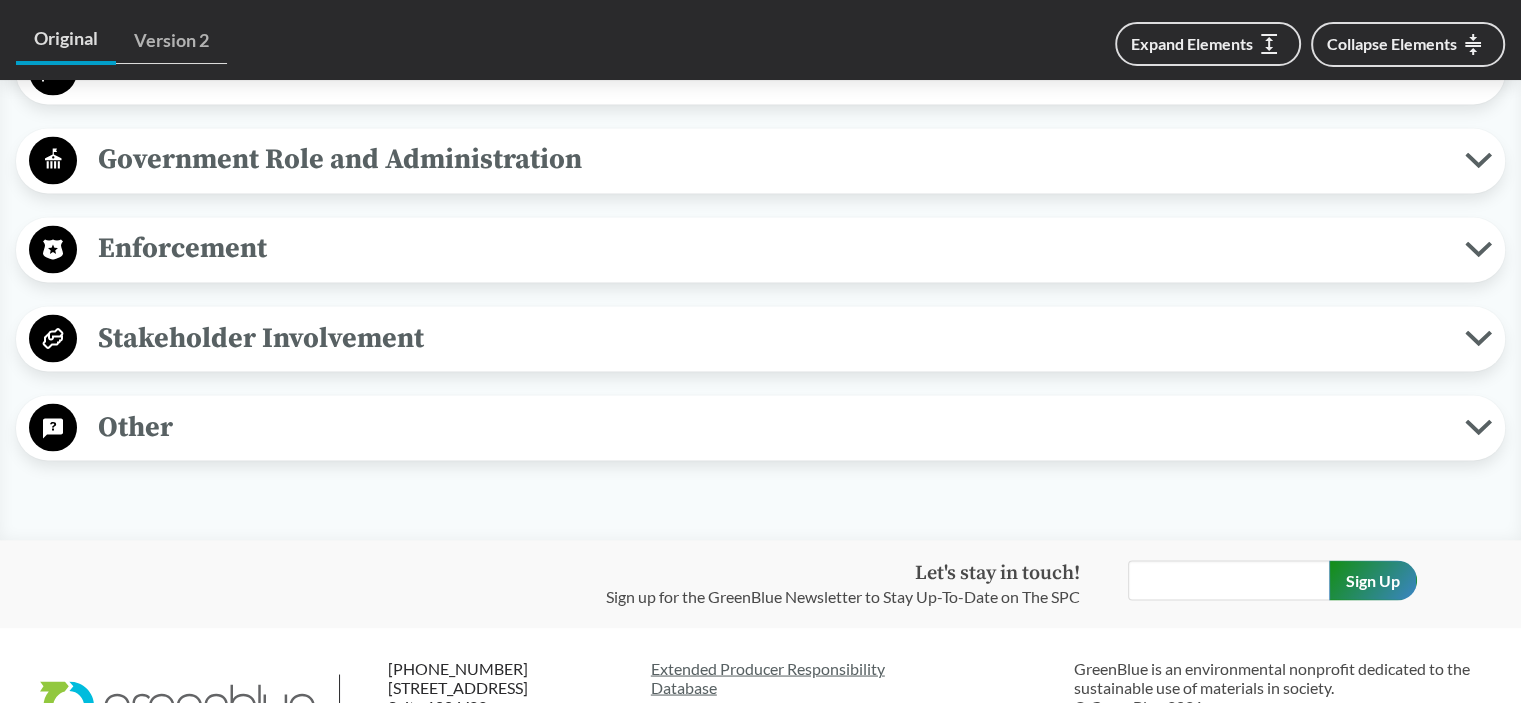 click on "Other" at bounding box center (771, 426) 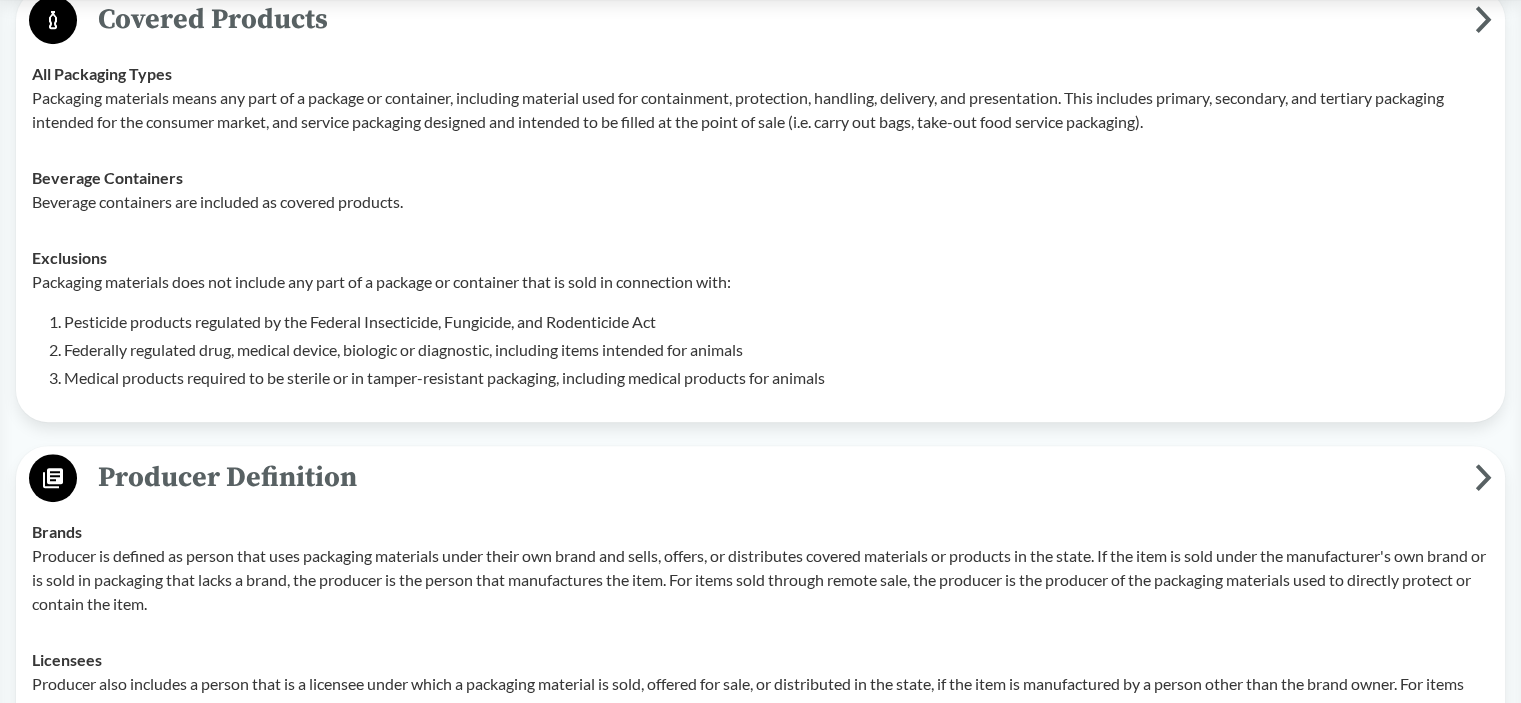 scroll, scrollTop: 0, scrollLeft: 0, axis: both 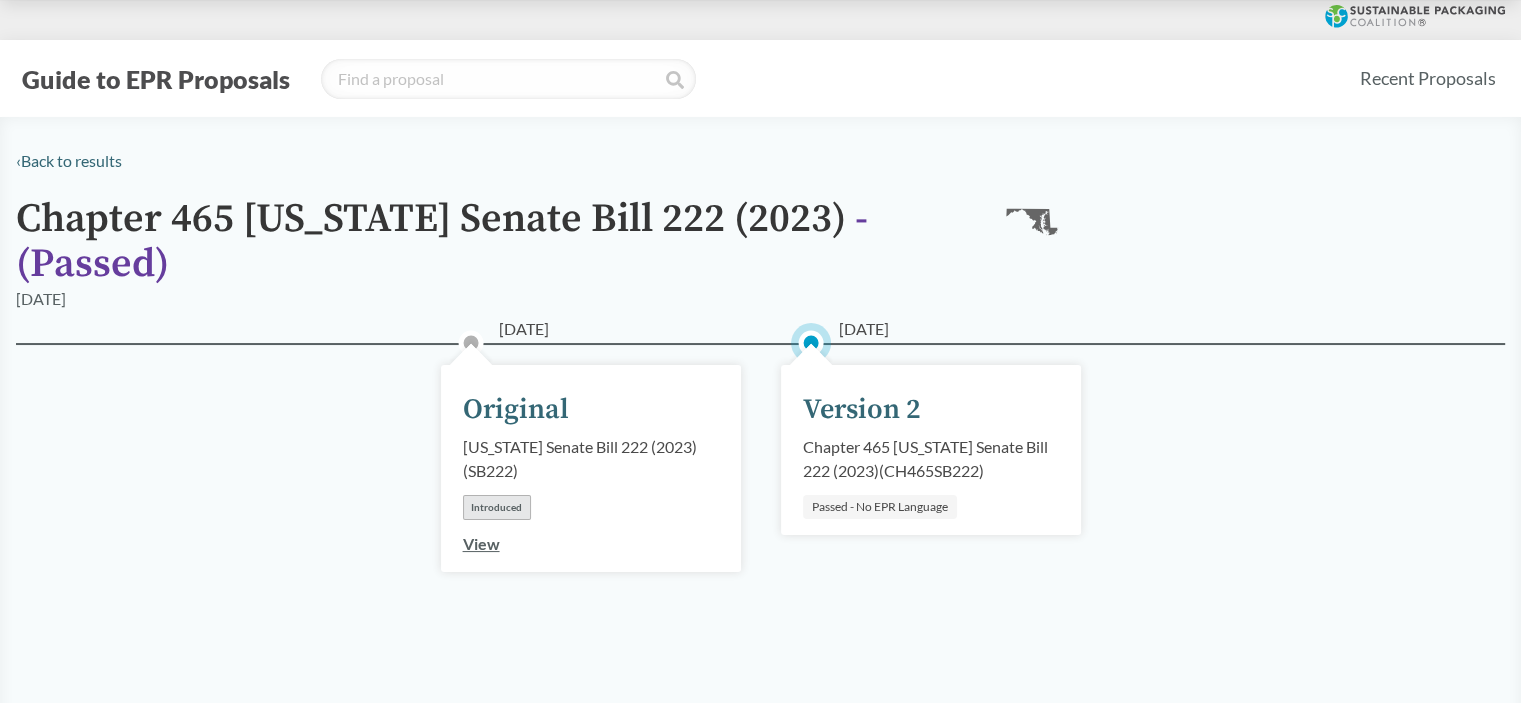 click on "Guide to EPR Proposals" at bounding box center (156, 79) 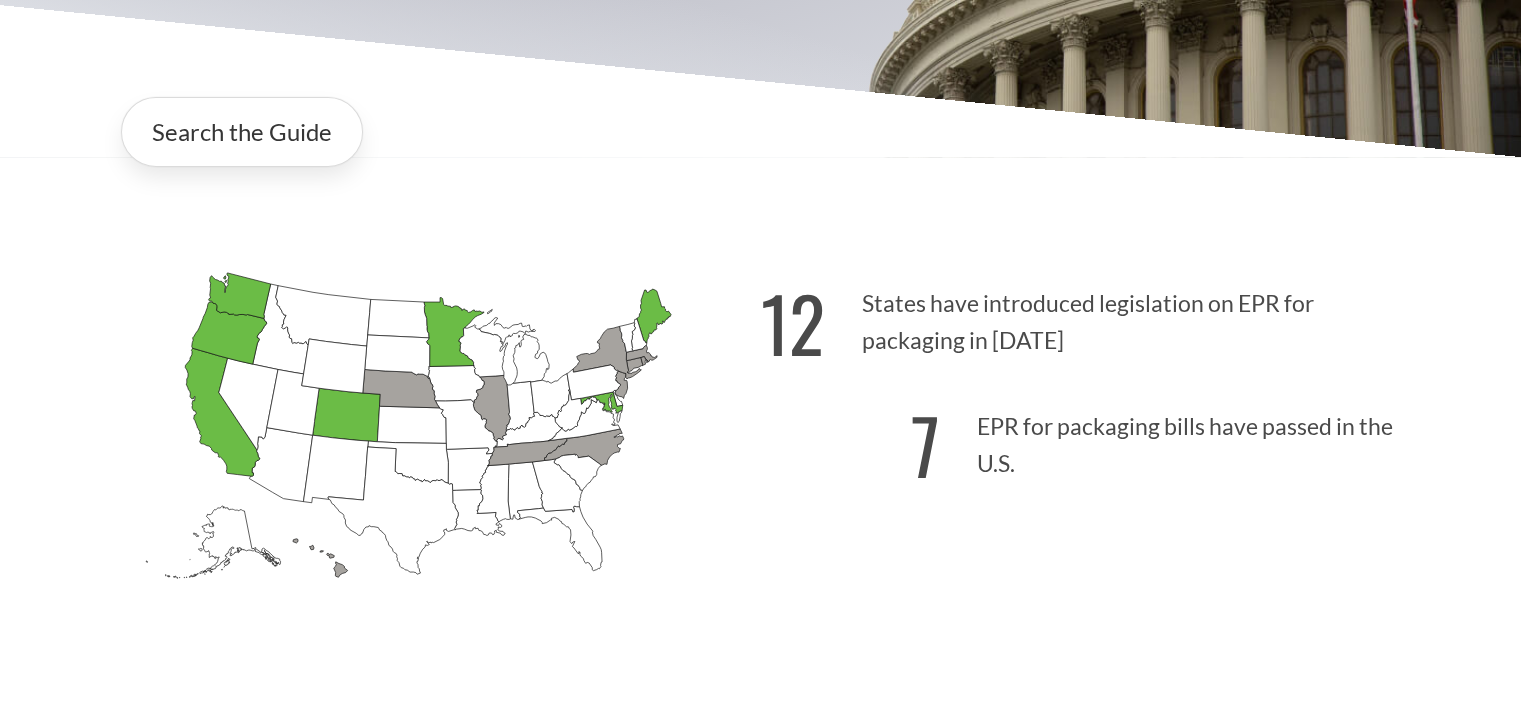 scroll, scrollTop: 592, scrollLeft: 0, axis: vertical 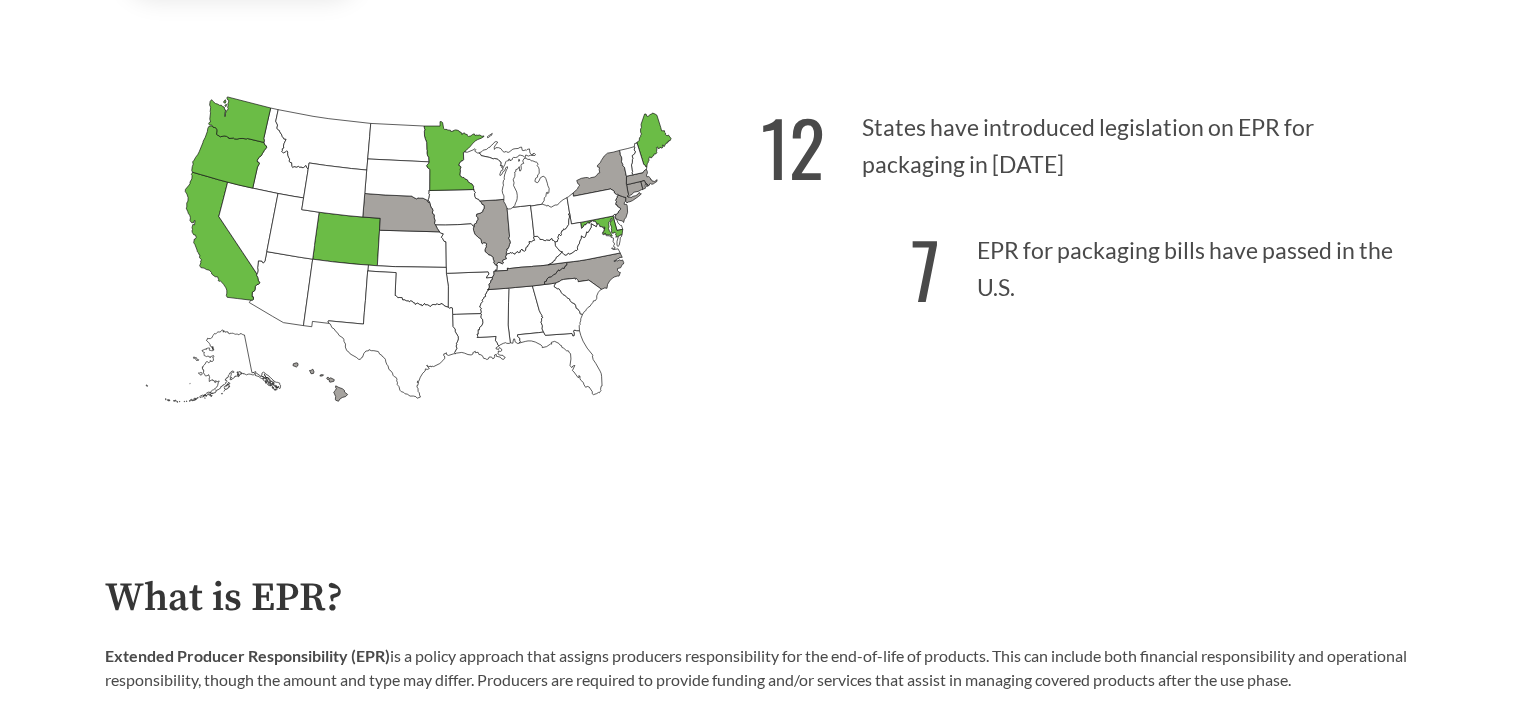 click on "[US_STATE]
Introduced: 2" 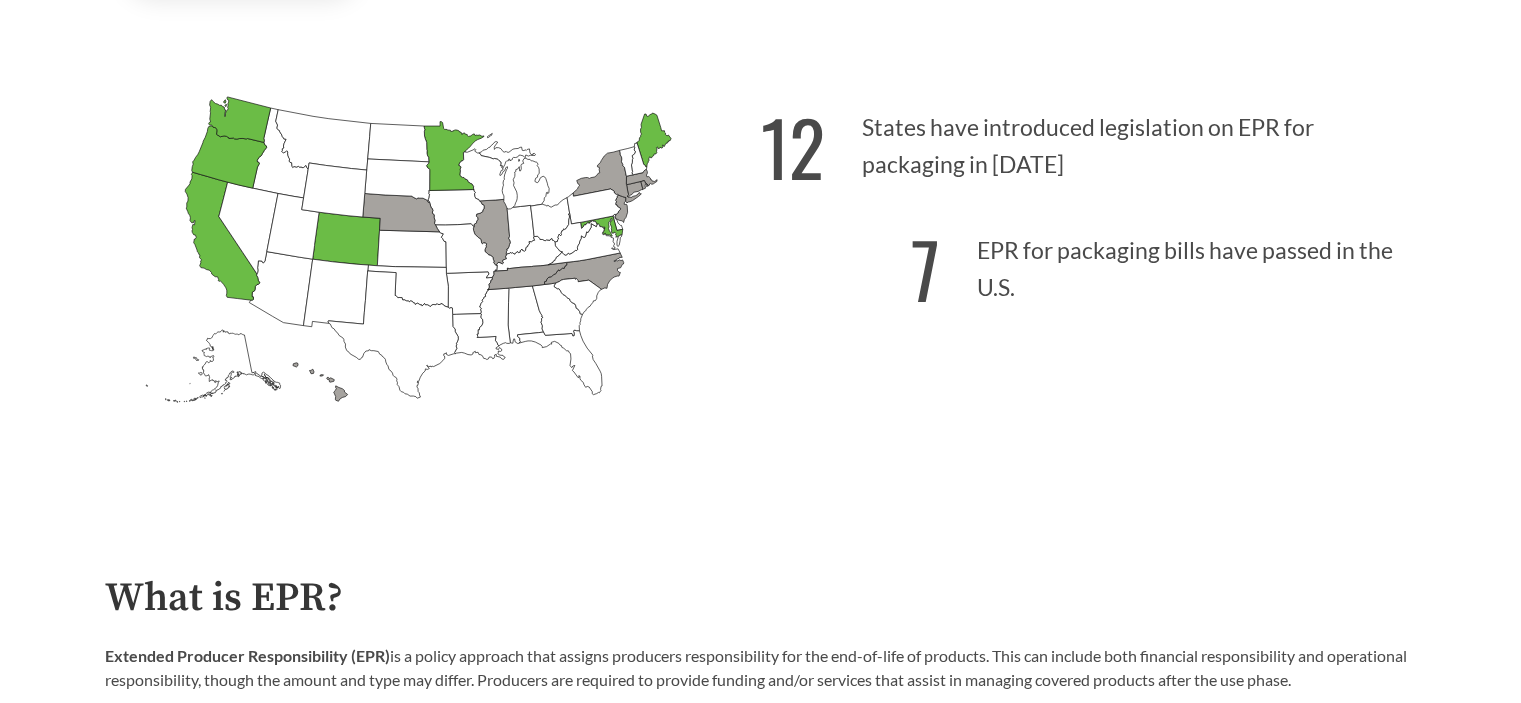 click on "[US_STATE]
Introduced:" 